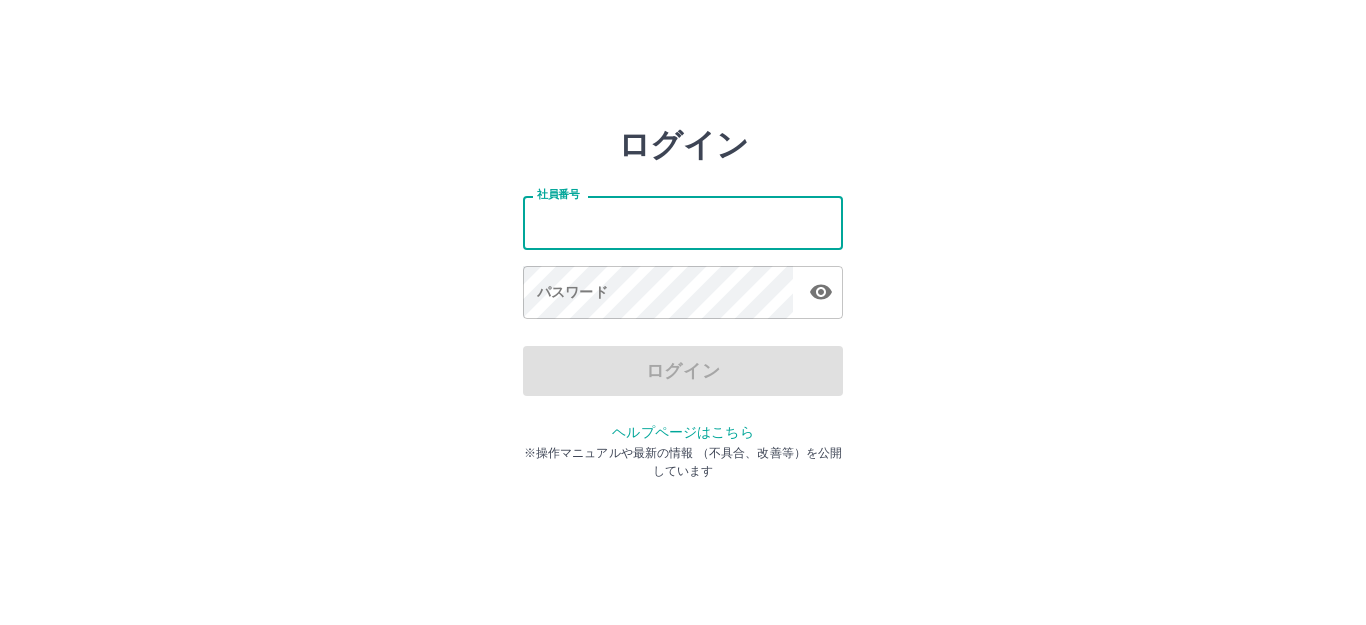scroll, scrollTop: 0, scrollLeft: 0, axis: both 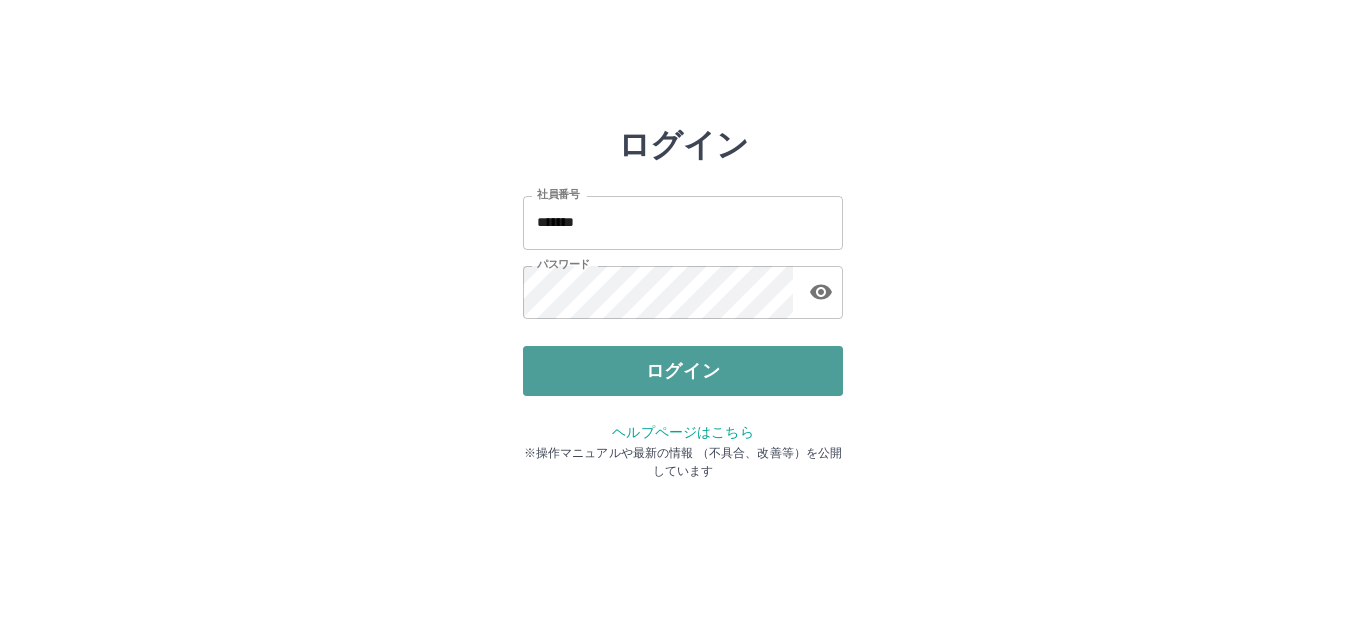 click on "ログイン" at bounding box center [683, 371] 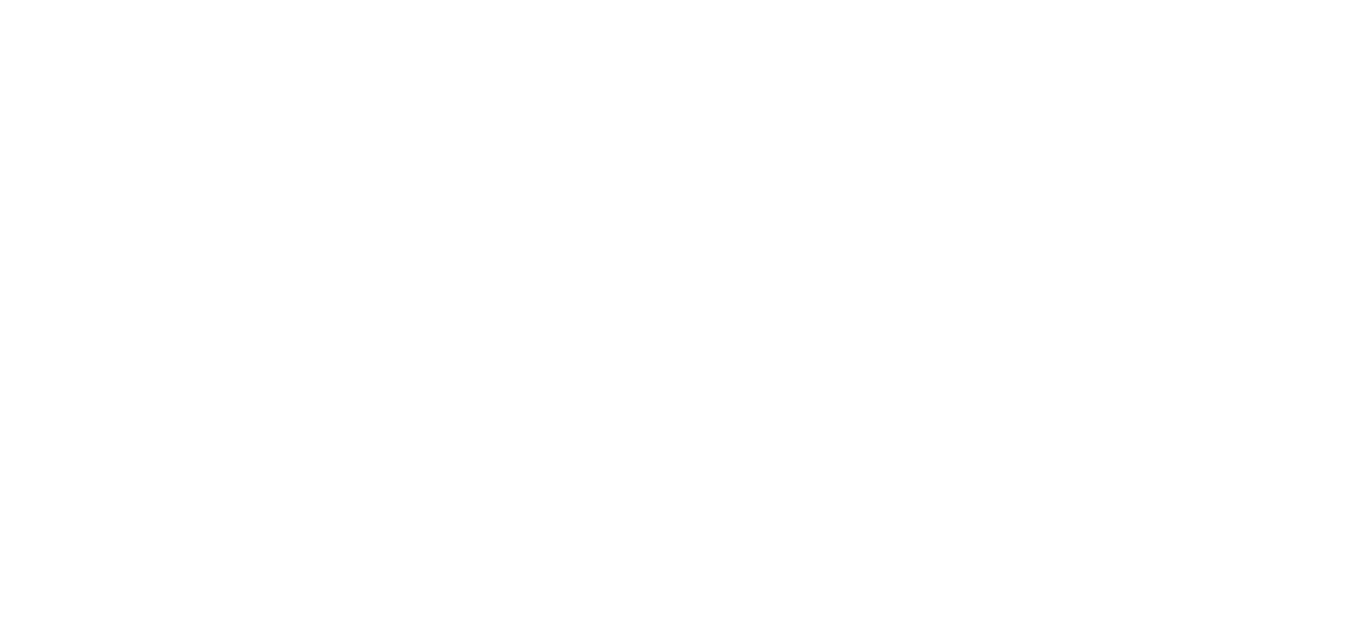 scroll, scrollTop: 0, scrollLeft: 0, axis: both 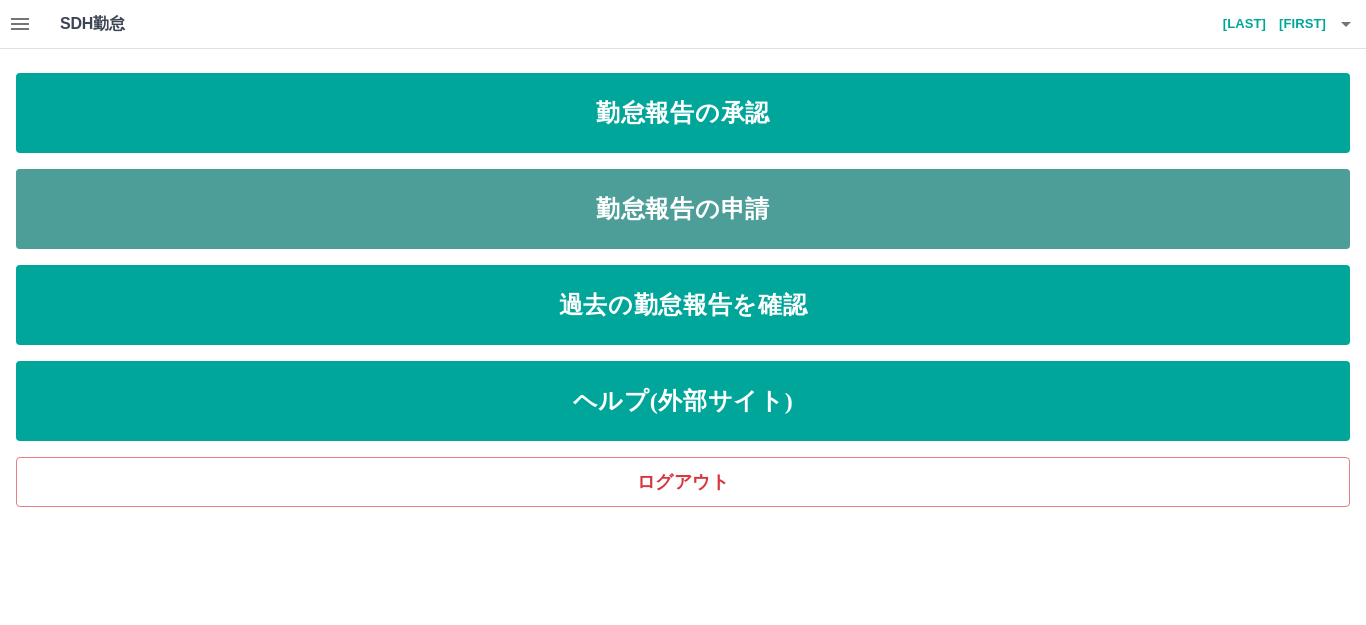 click on "勤怠報告の申請" at bounding box center [683, 209] 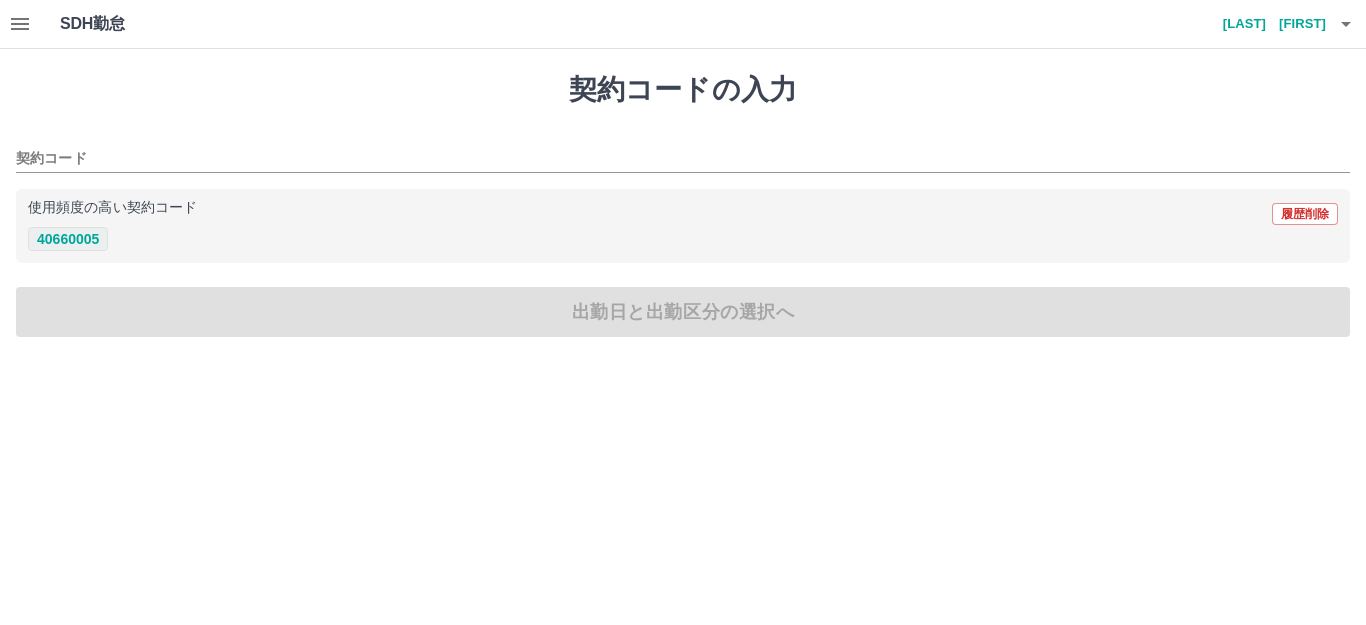 click on "40660005" at bounding box center (68, 239) 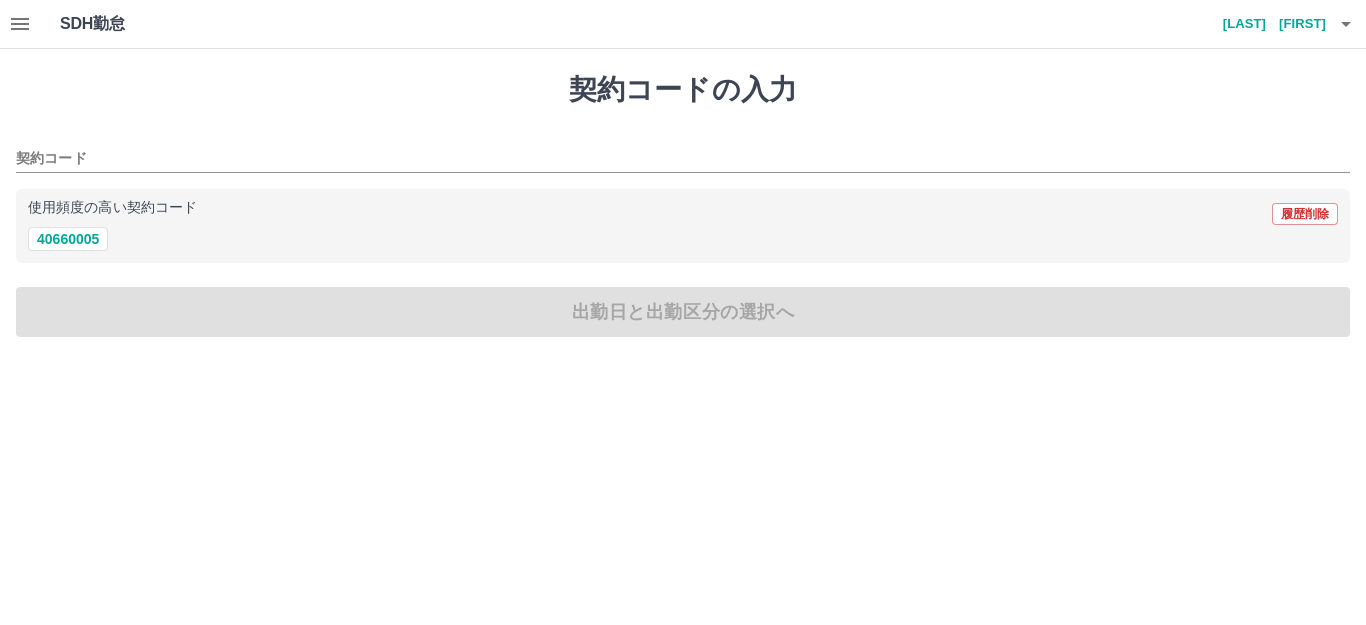 type on "********" 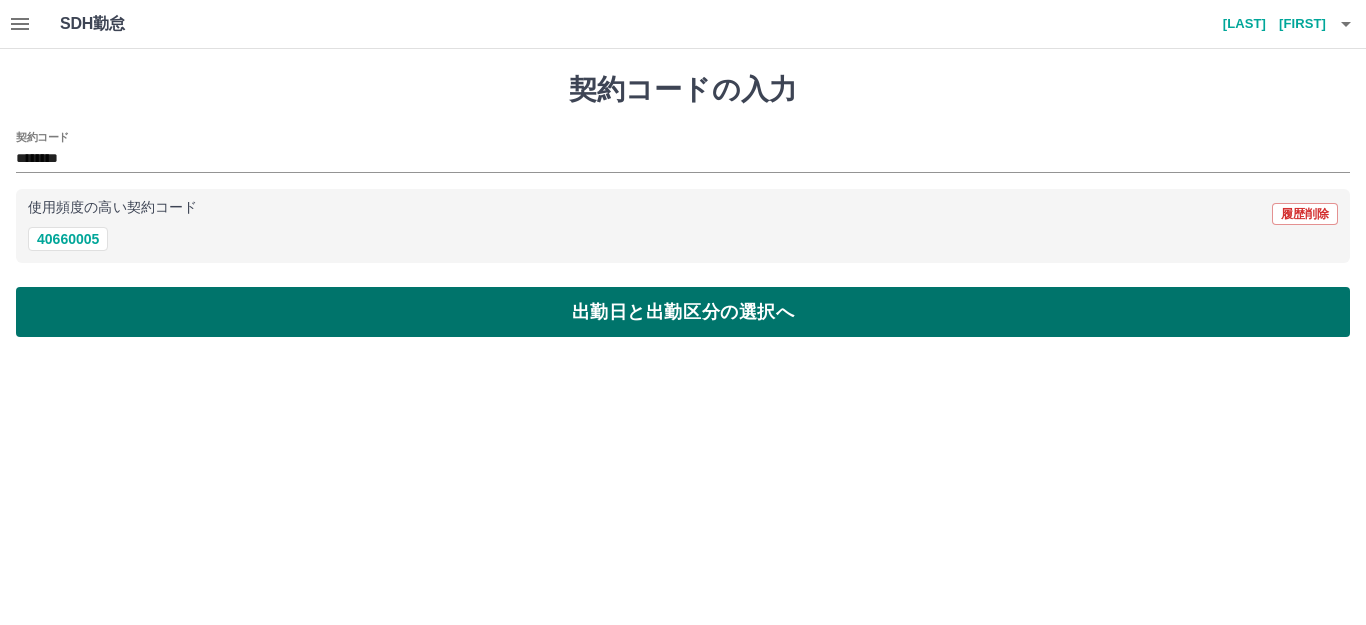click on "出勤日と出勤区分の選択へ" at bounding box center (683, 312) 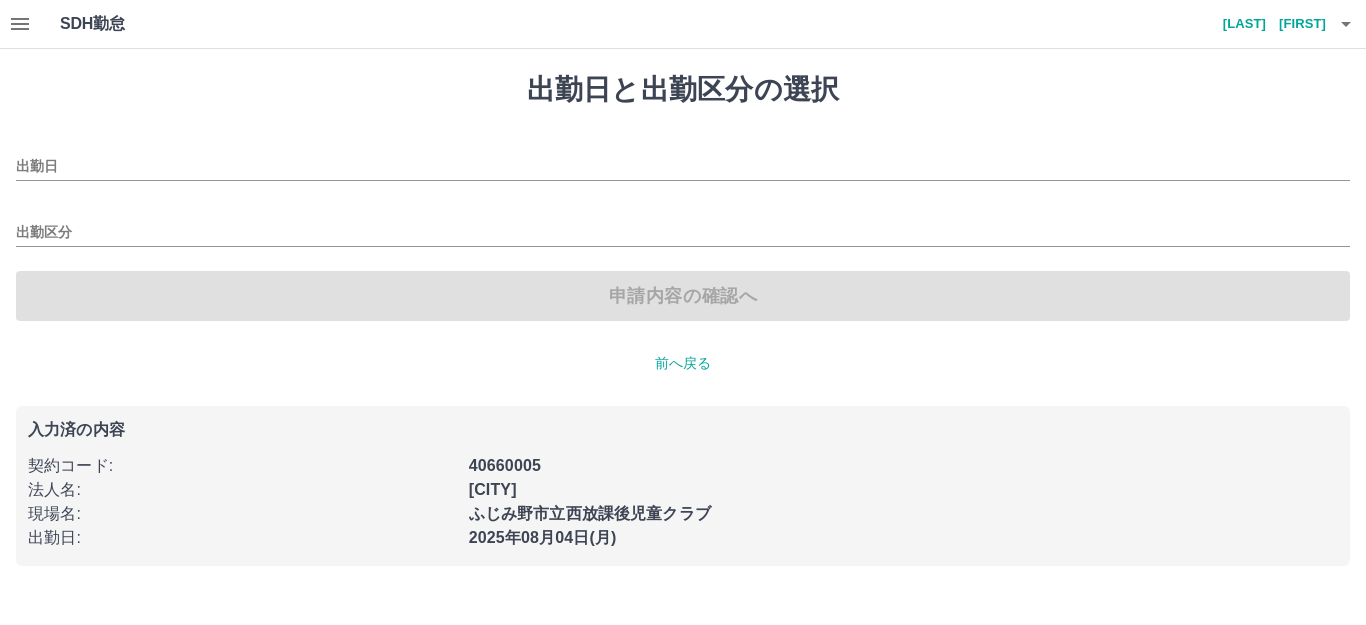 type on "**********" 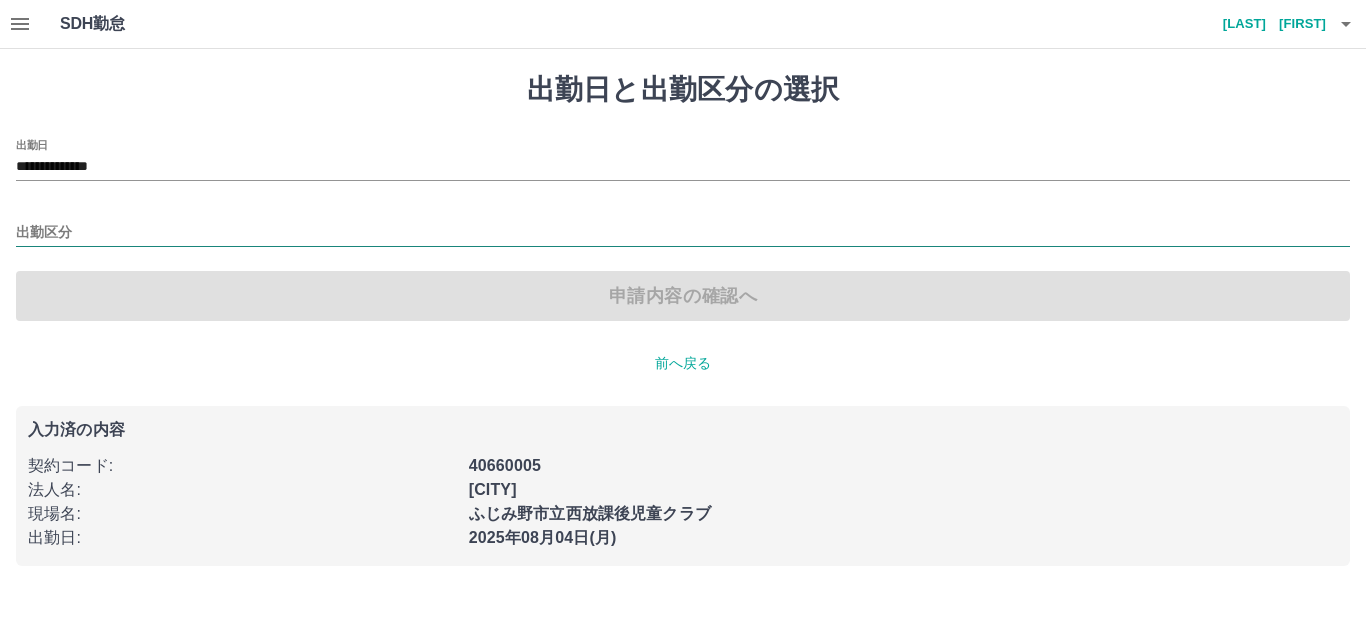 click on "出勤区分" at bounding box center [683, 233] 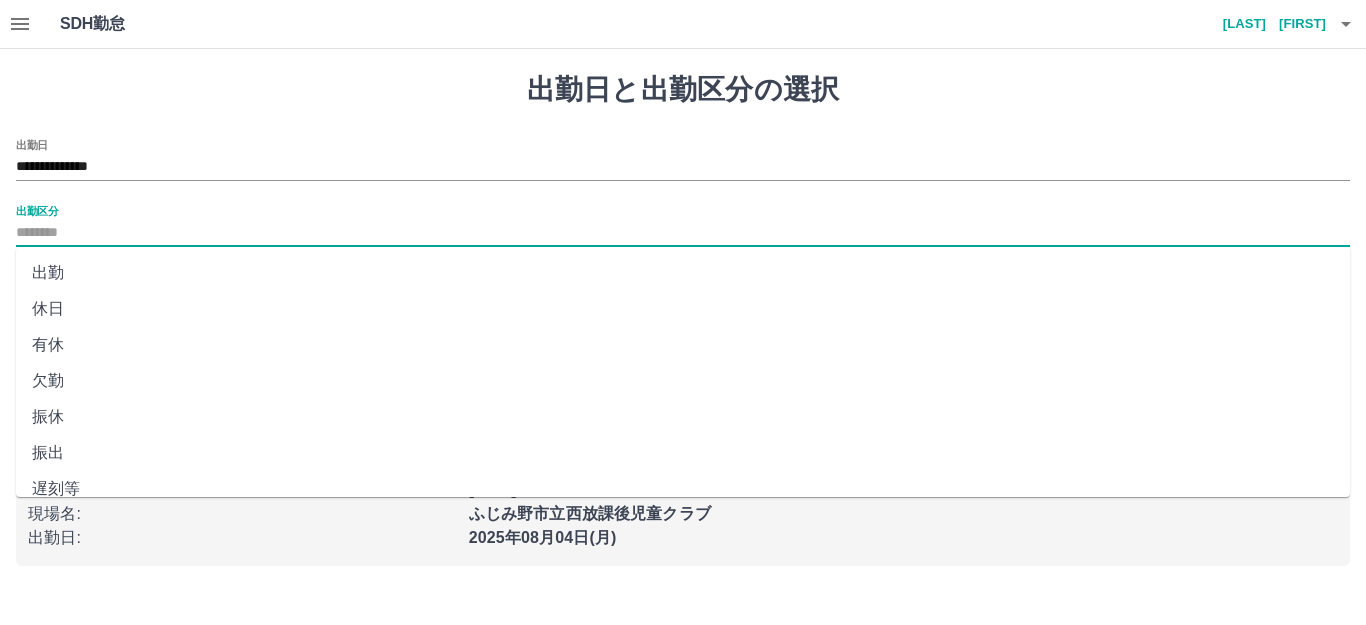 click on "出勤" at bounding box center (683, 273) 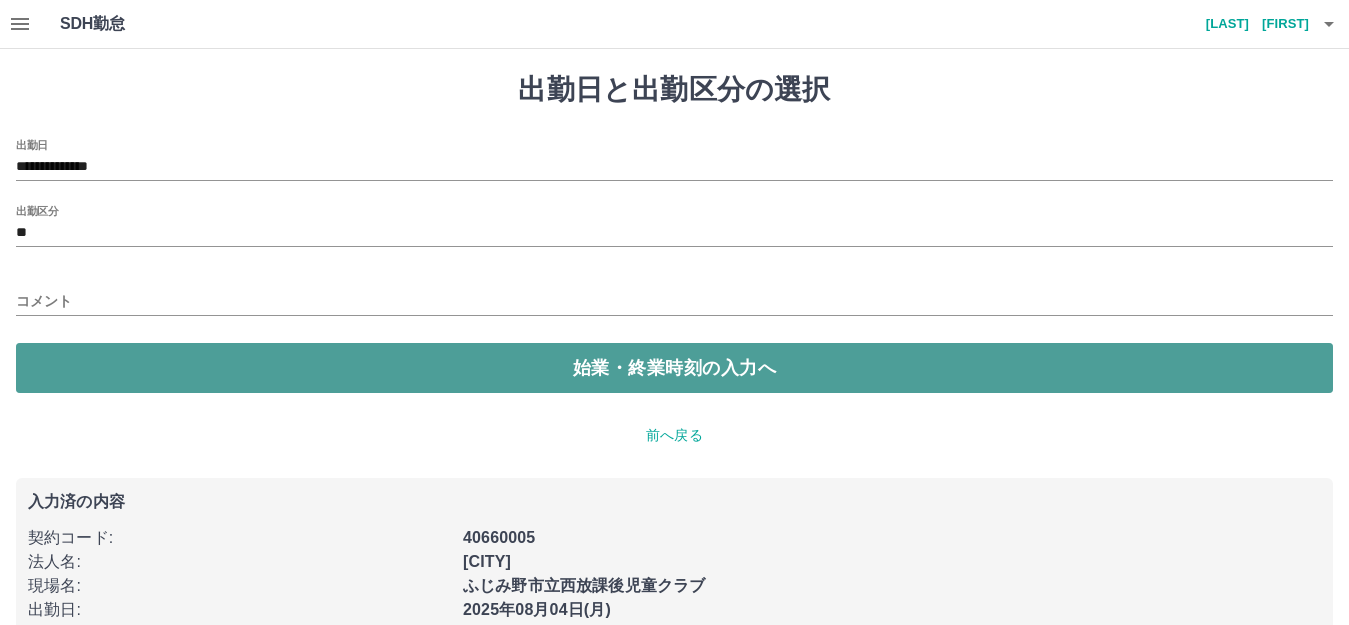 click on "始業・終業時刻の入力へ" at bounding box center (674, 368) 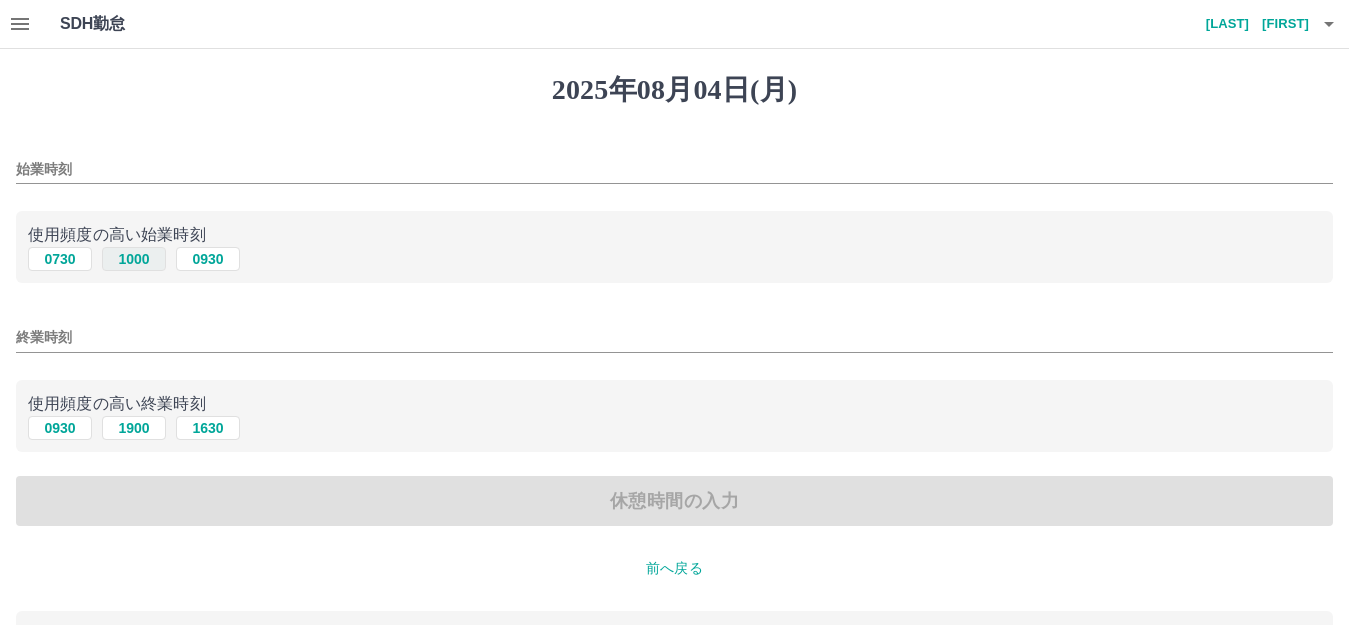 click on "1000" at bounding box center [134, 259] 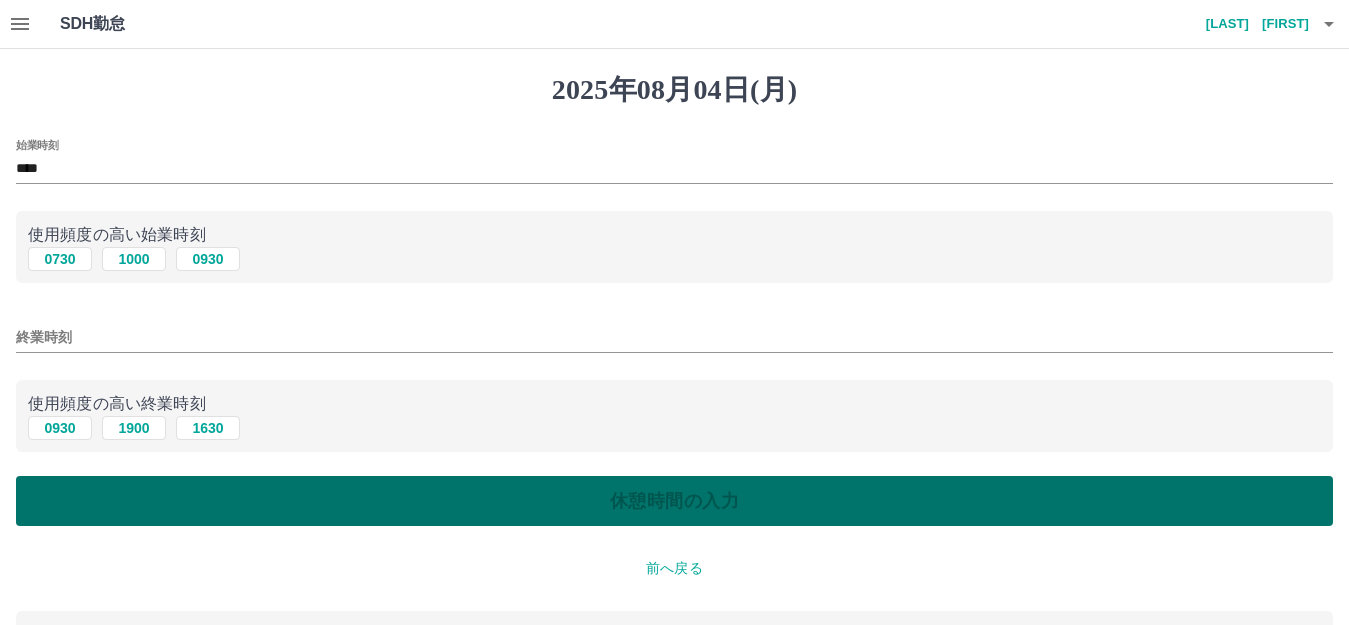 drag, startPoint x: 144, startPoint y: 430, endPoint x: 171, endPoint y: 496, distance: 71.30919 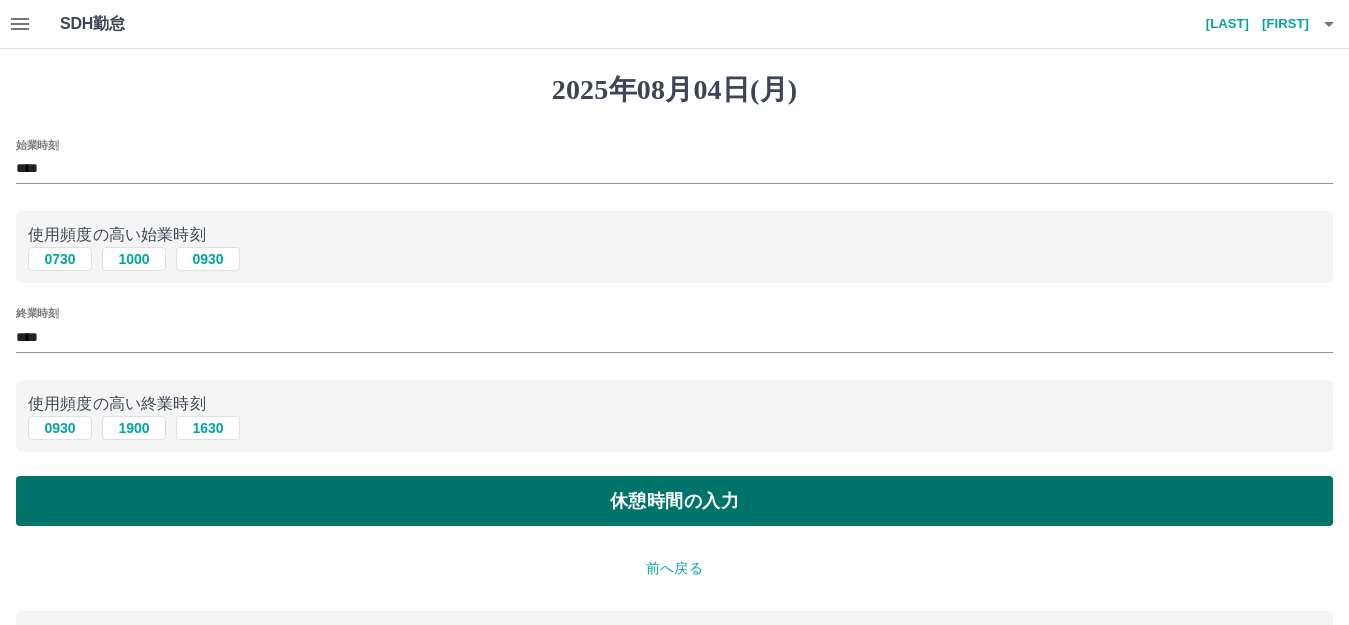 click on "休憩時間の入力" at bounding box center (674, 501) 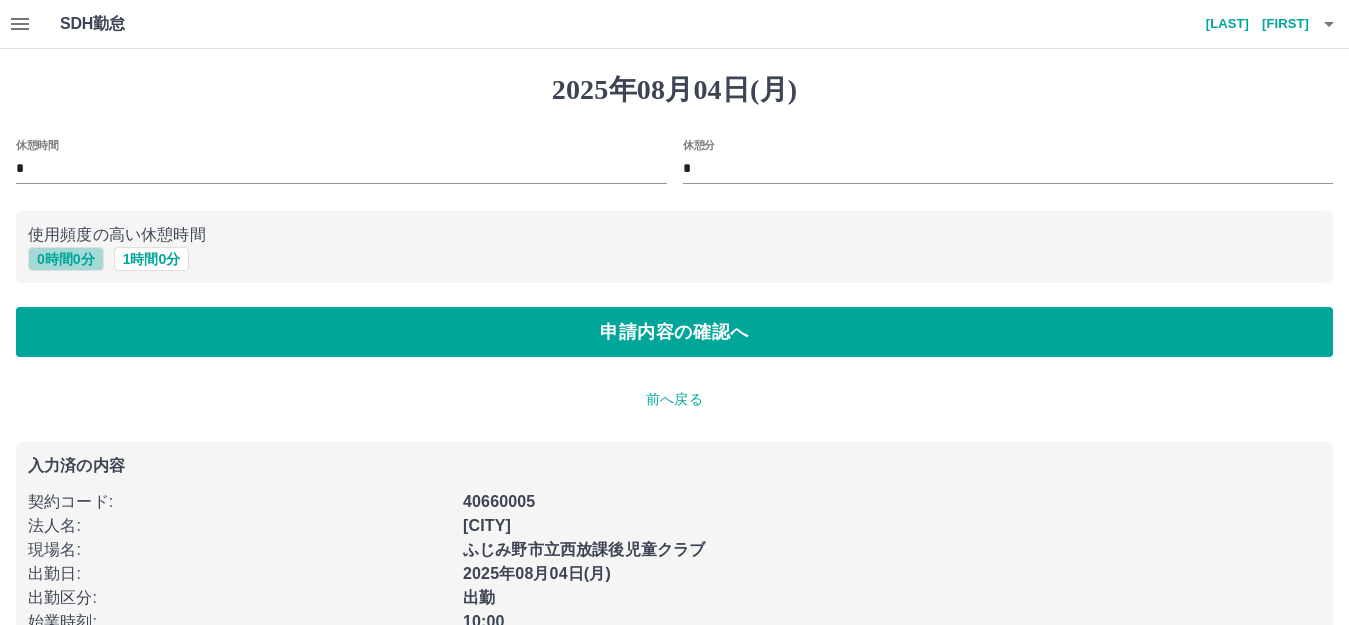 click on "0 時間 0 分" at bounding box center [66, 259] 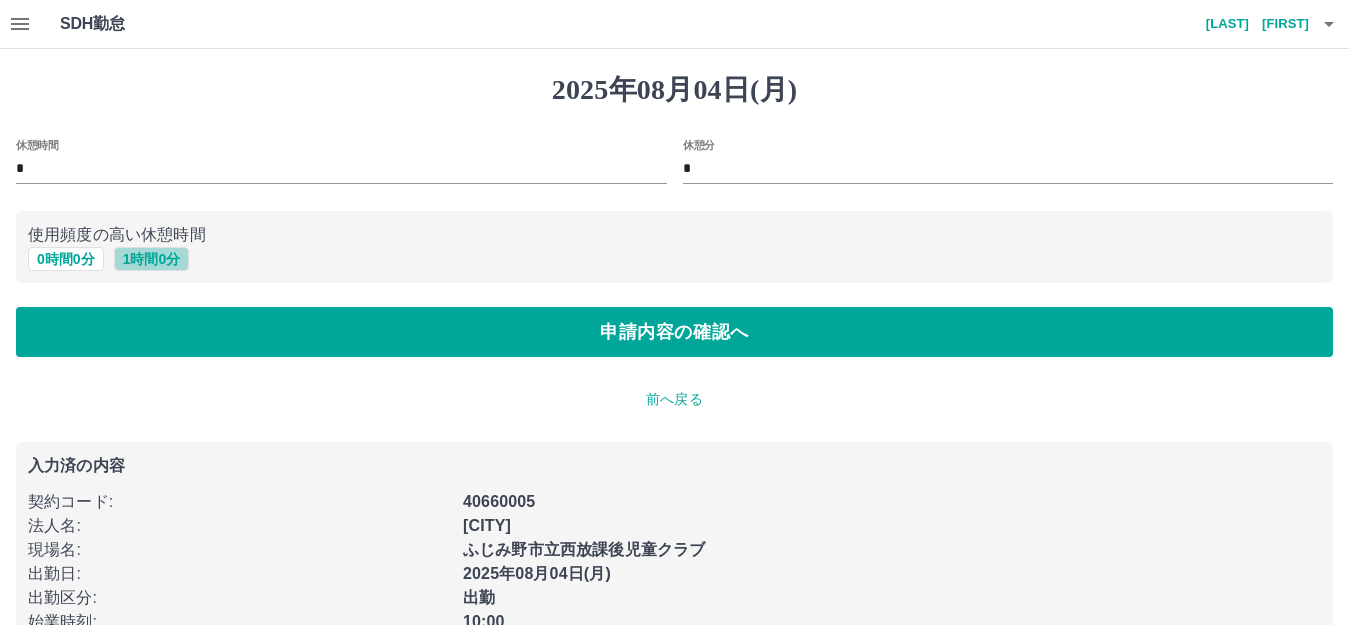 click on "1 時間 0 分" at bounding box center (152, 259) 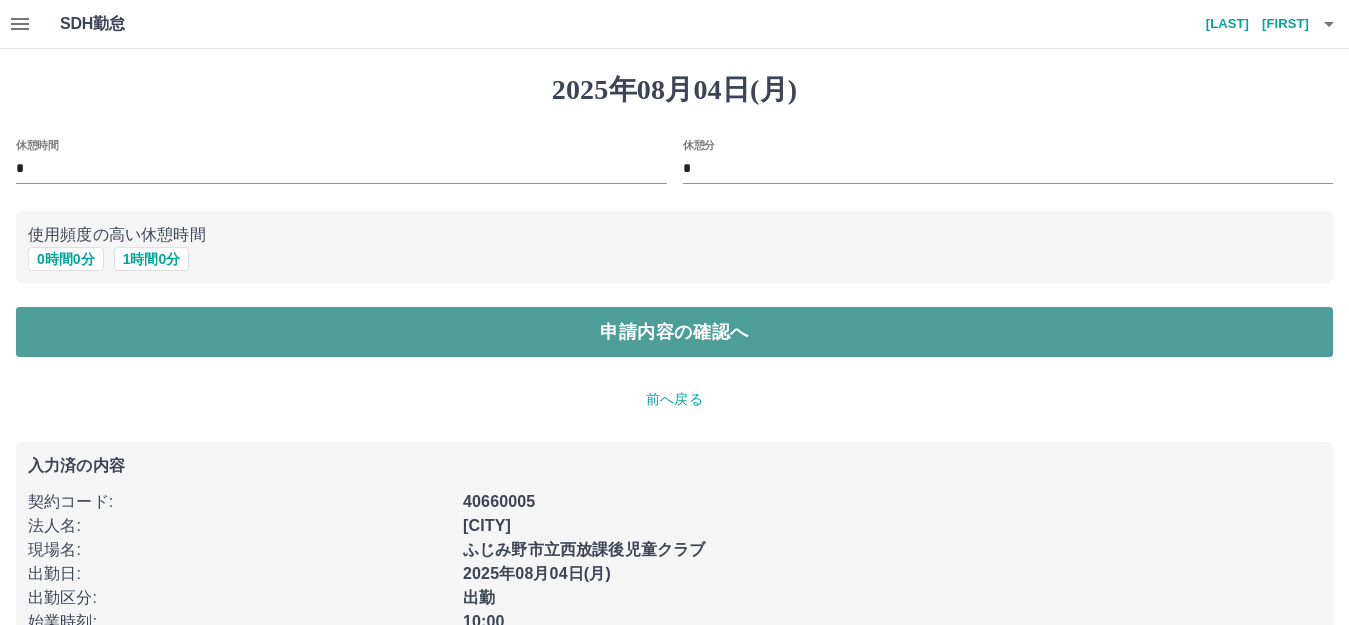 click on "申請内容の確認へ" at bounding box center [674, 332] 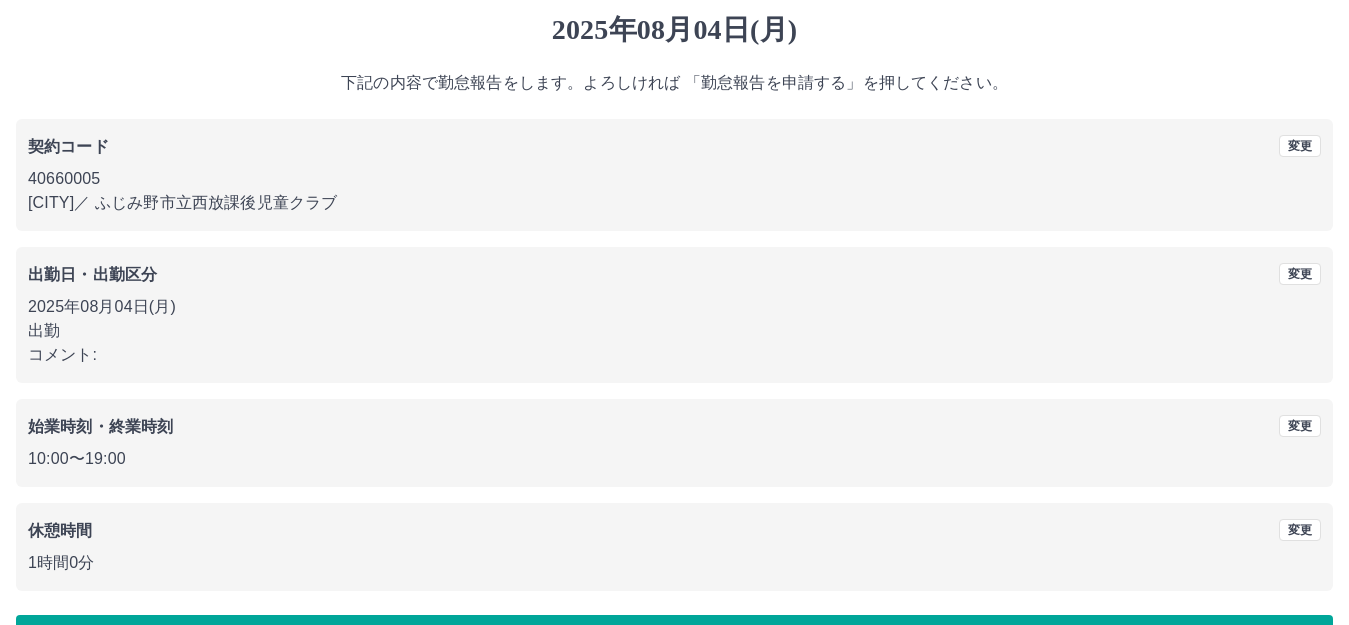 scroll, scrollTop: 124, scrollLeft: 0, axis: vertical 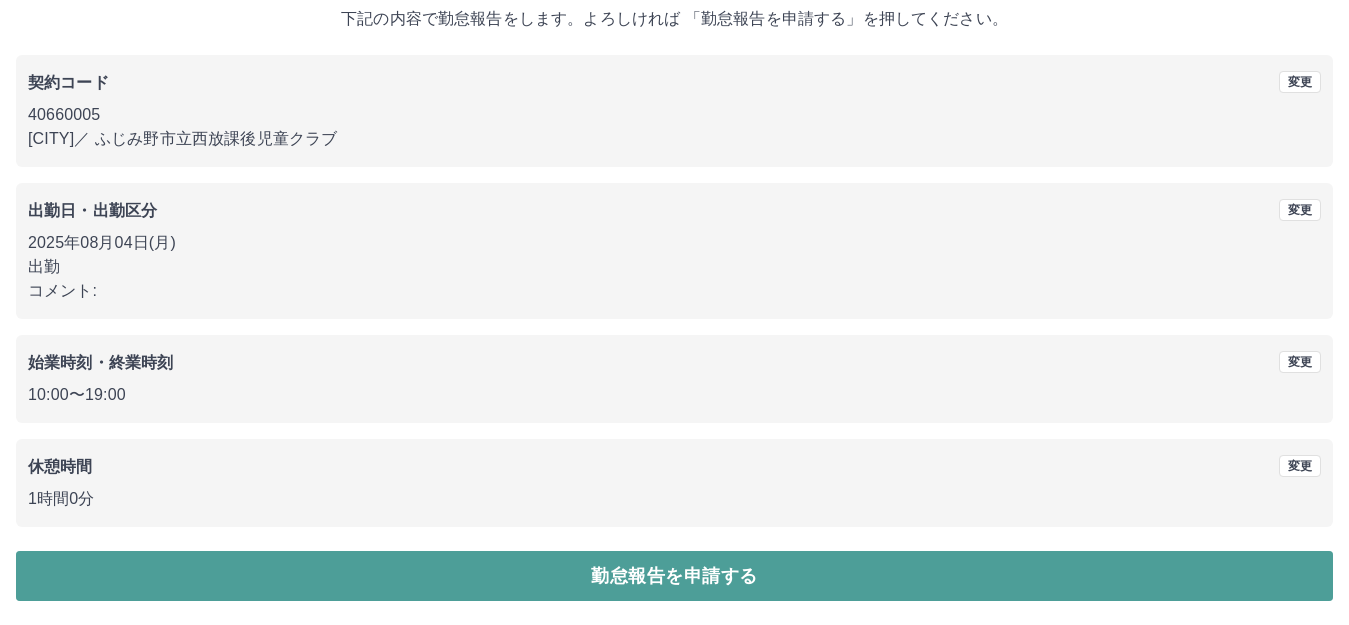 click on "勤怠報告を申請する" at bounding box center (674, 576) 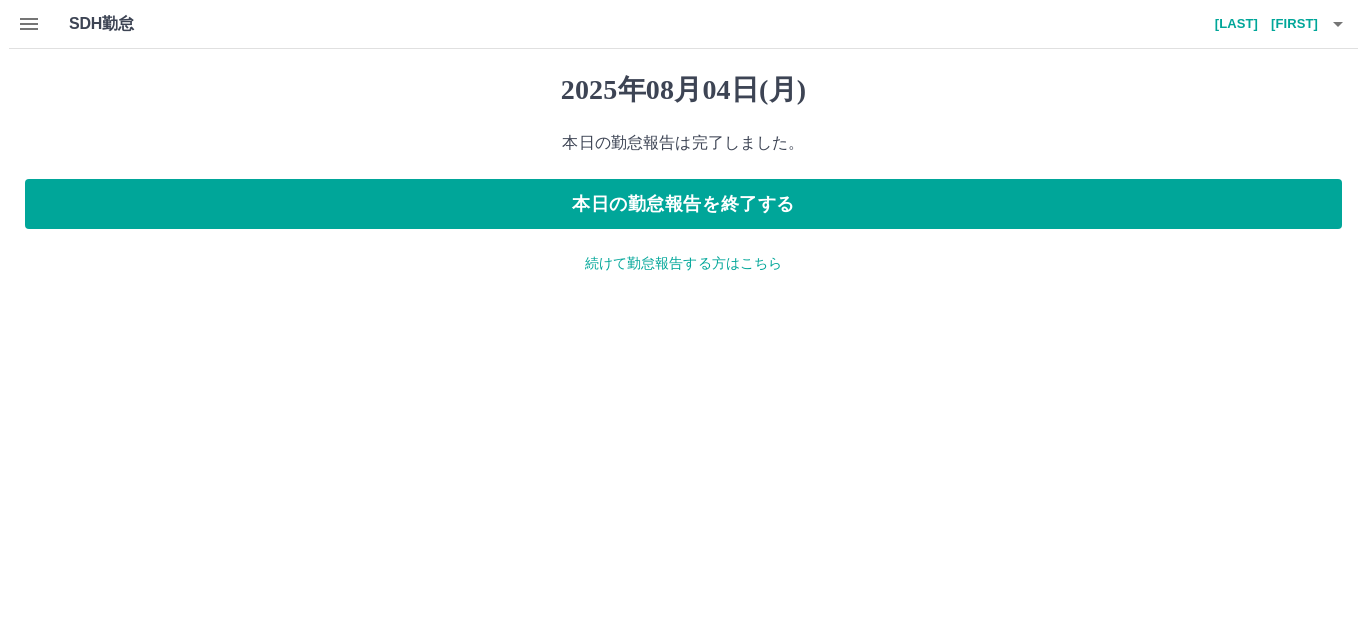 scroll, scrollTop: 0, scrollLeft: 0, axis: both 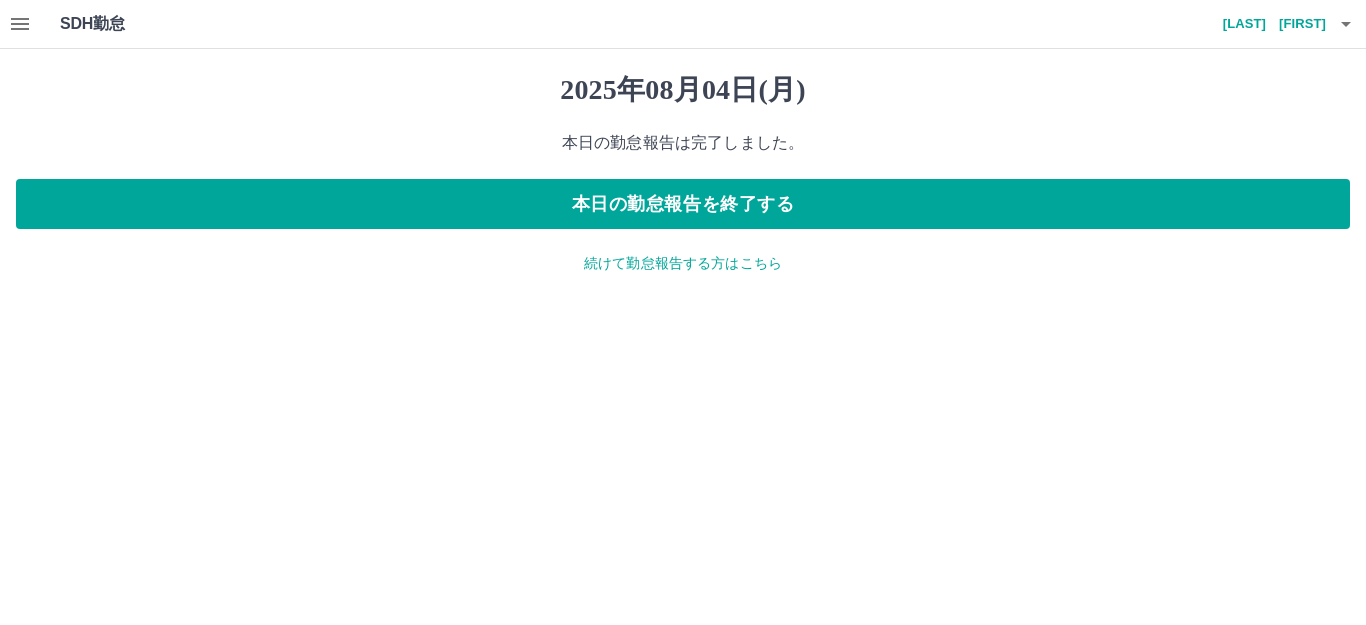 click on "2025年08月04日(月) 本日の勤怠報告は完了しました。 本日の勤怠報告を終了する 続けて勤怠報告する方はこちら" at bounding box center (683, 173) 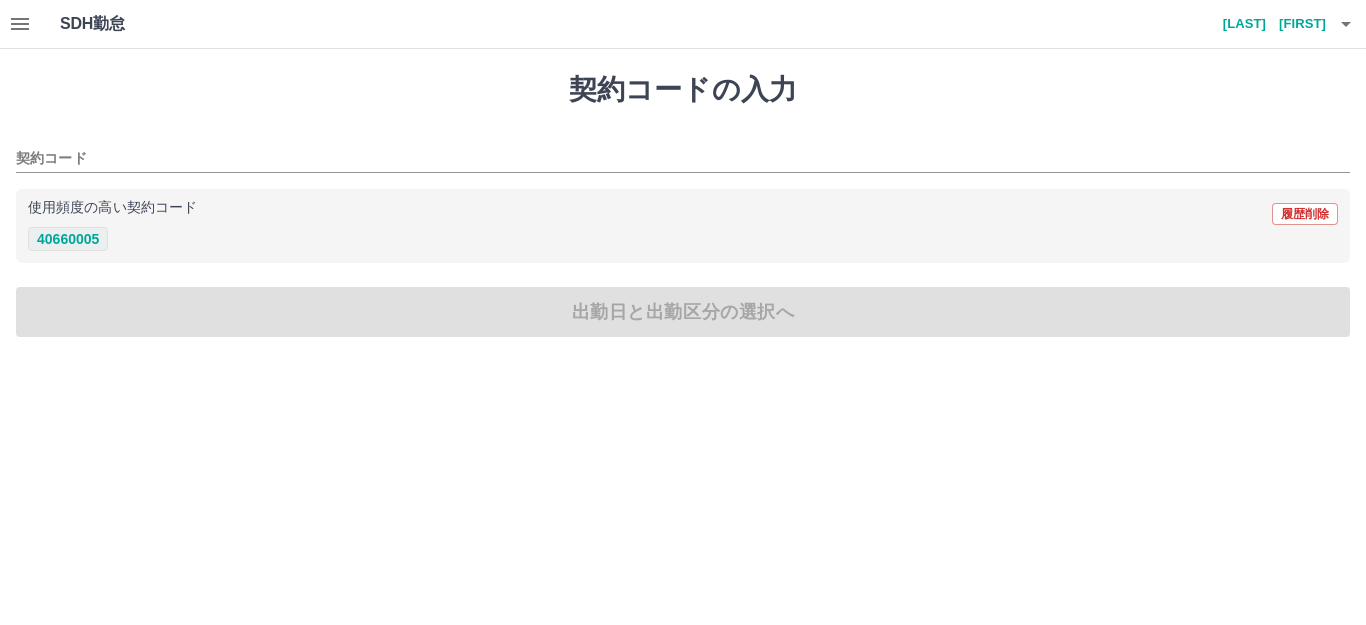 click on "40660005" at bounding box center [68, 239] 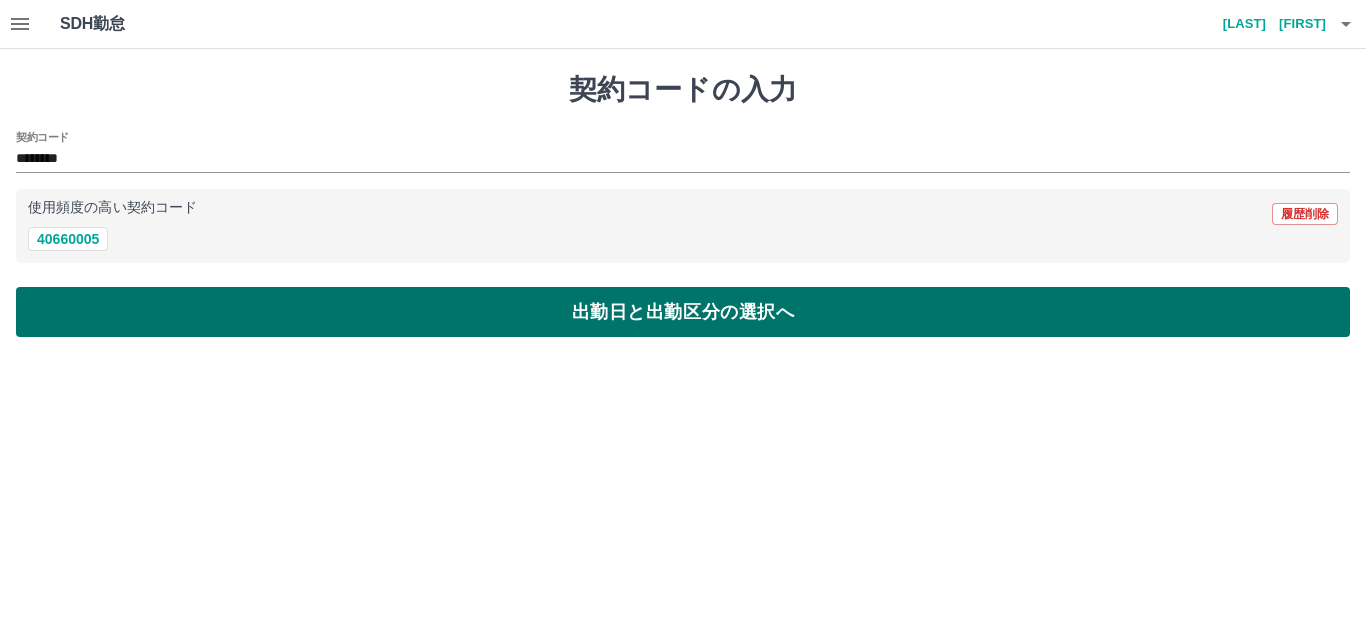 click on "出勤日と出勤区分の選択へ" at bounding box center (683, 312) 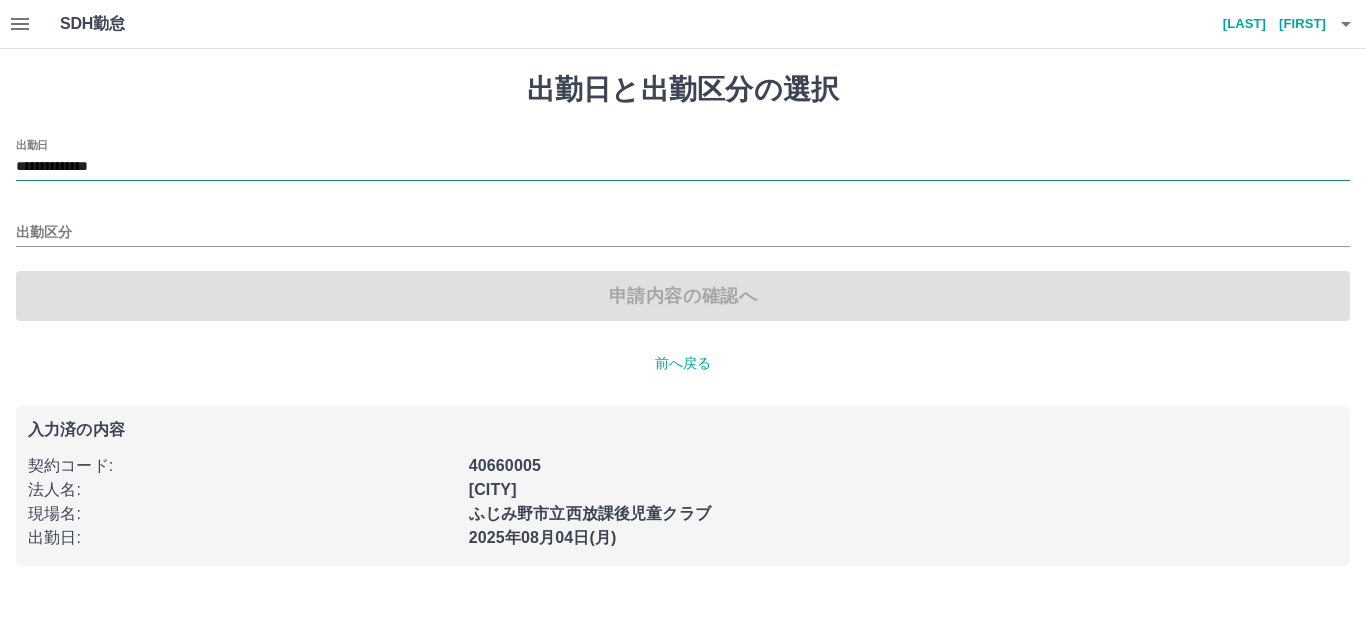 click on "**********" at bounding box center (683, 167) 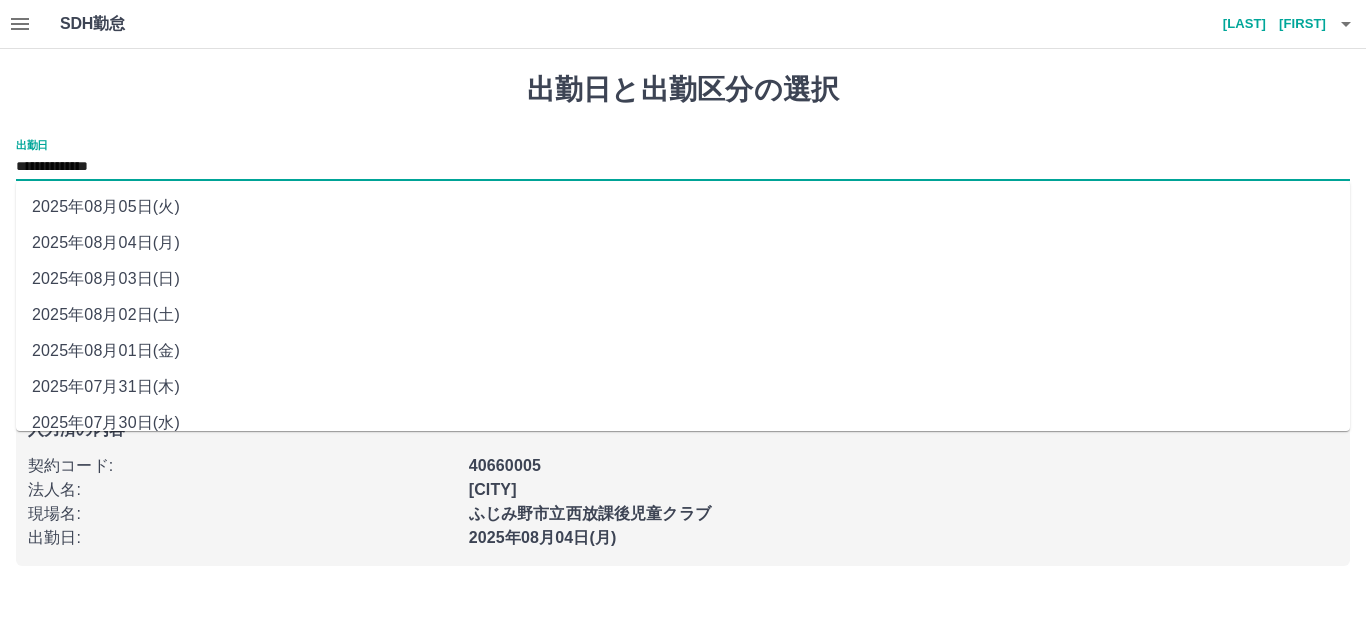 click on "2025年08月03日(日)" at bounding box center (683, 279) 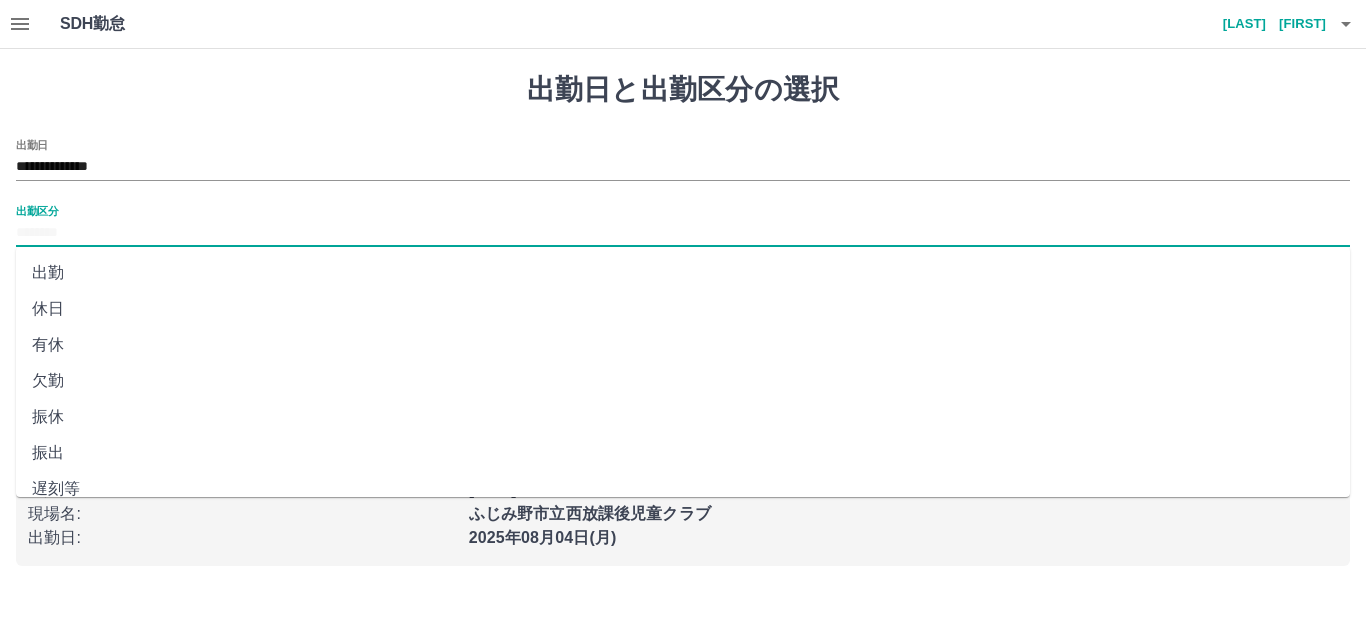 click on "出勤区分" at bounding box center (683, 233) 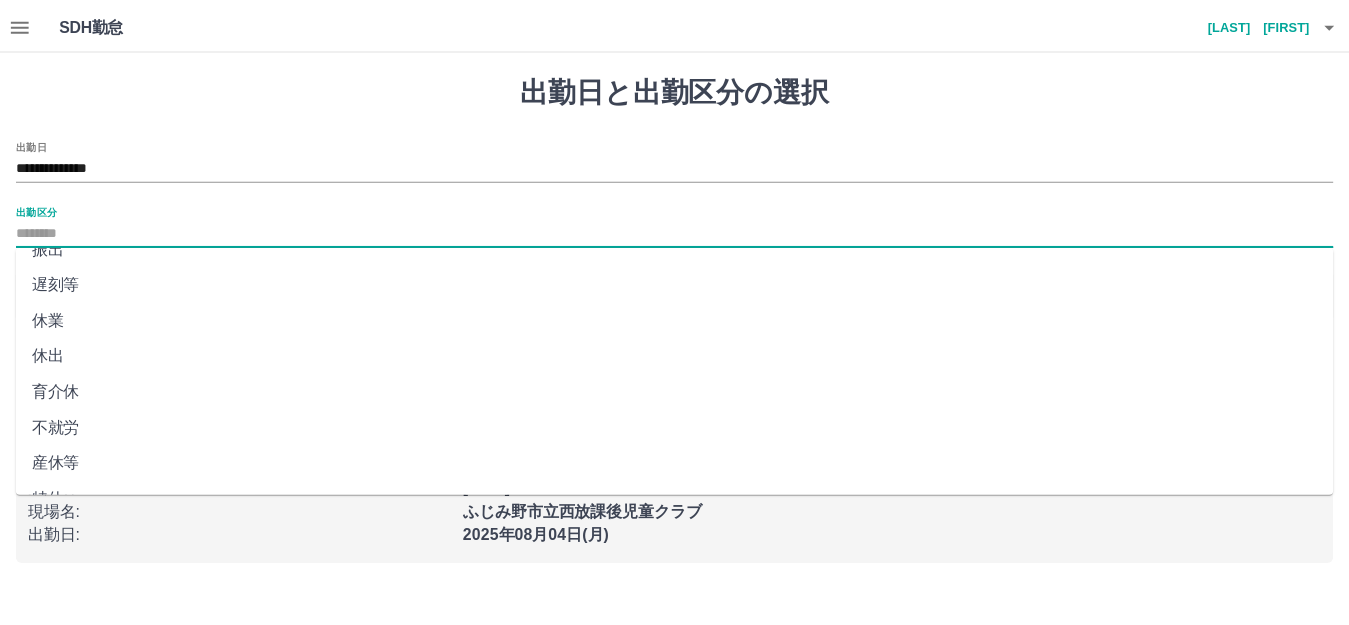 scroll, scrollTop: 414, scrollLeft: 0, axis: vertical 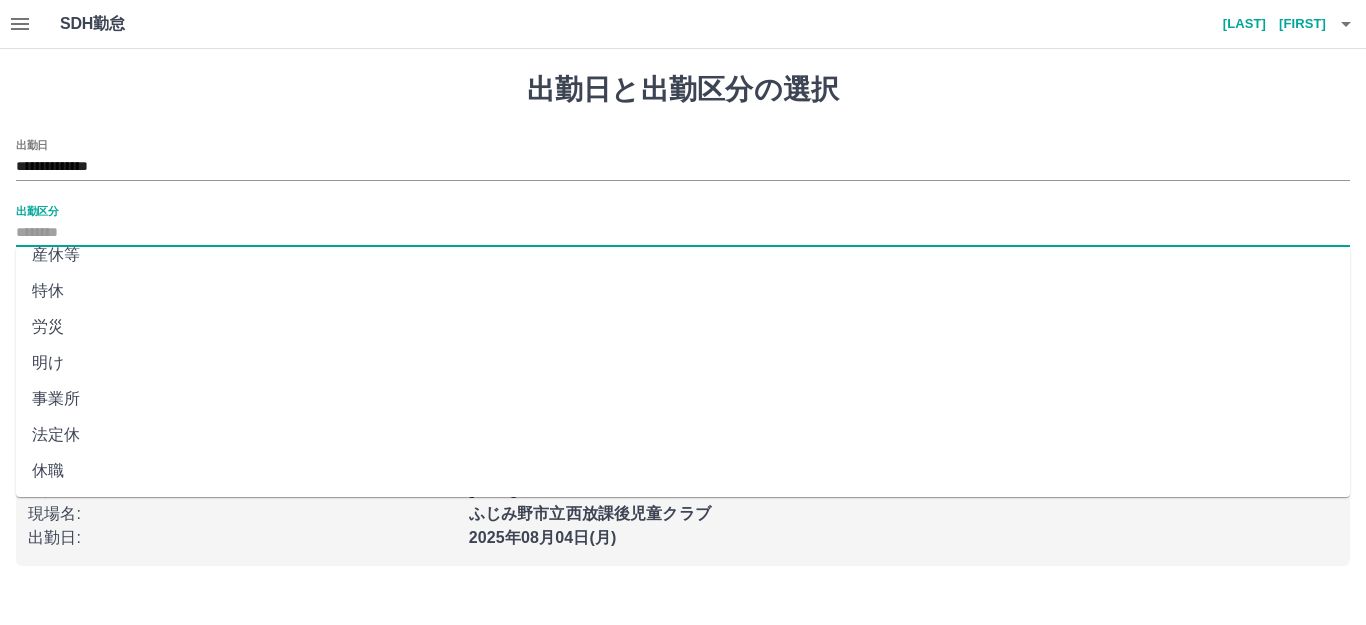 click on "法定休" at bounding box center [683, 435] 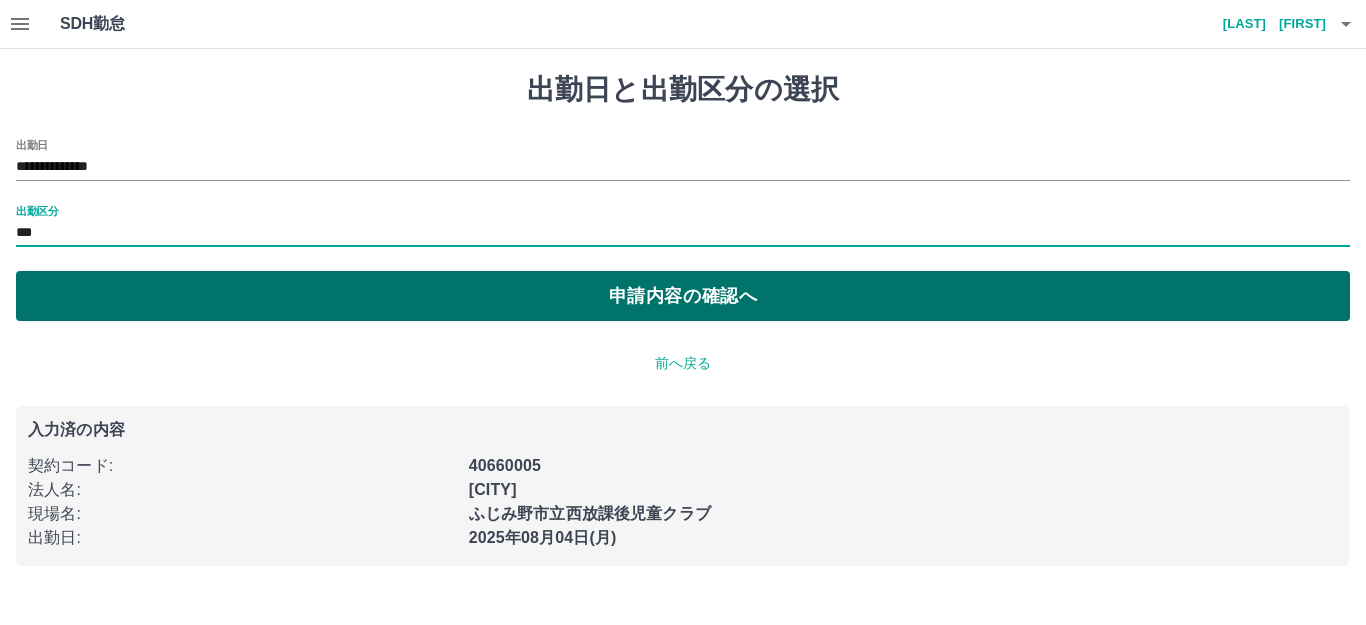 click on "申請内容の確認へ" at bounding box center (683, 296) 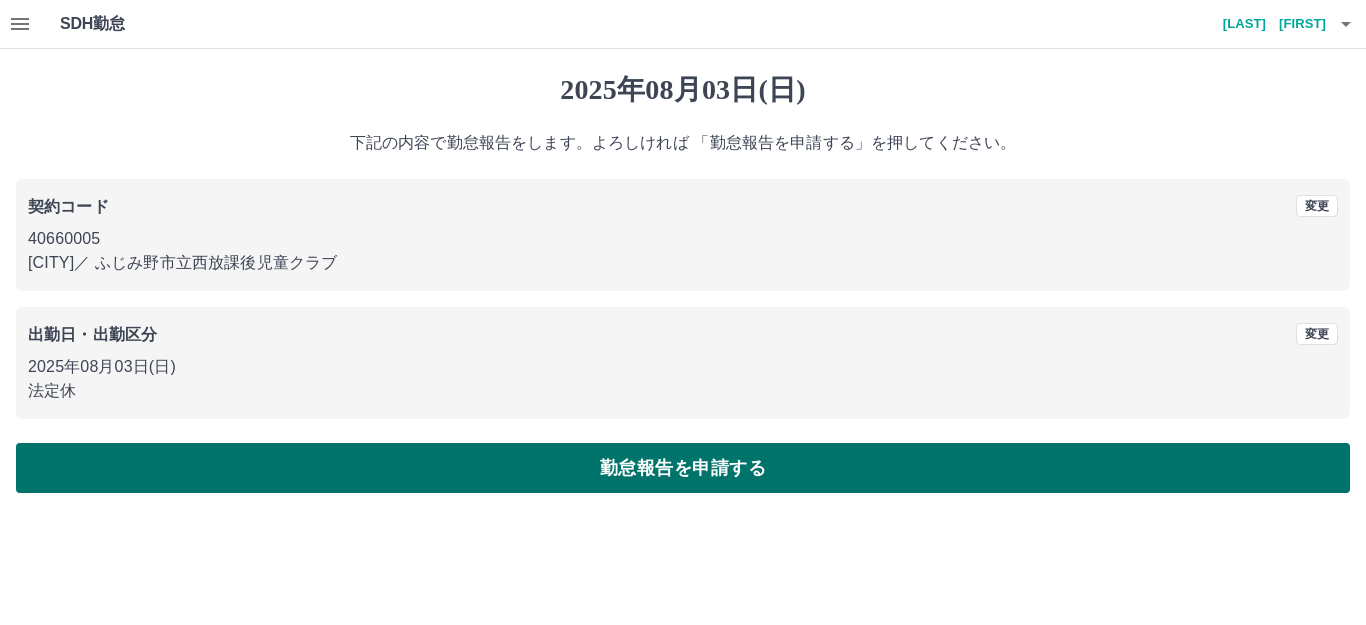 click on "勤怠報告を申請する" at bounding box center [683, 468] 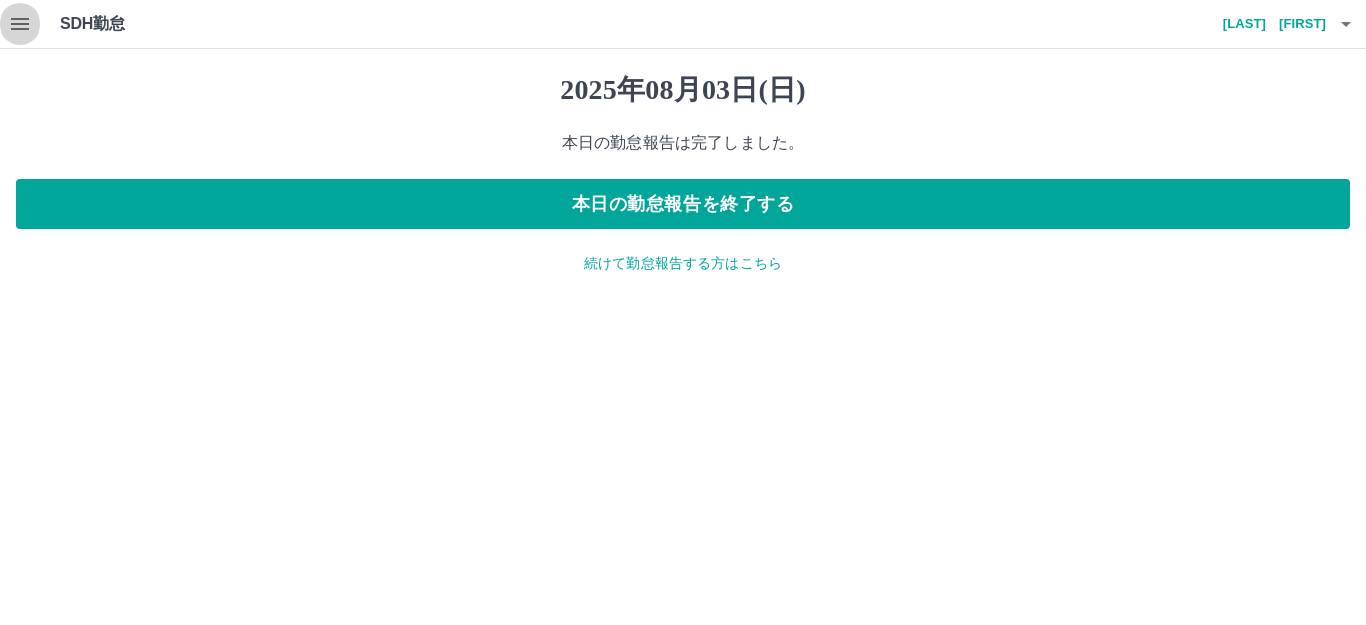 click 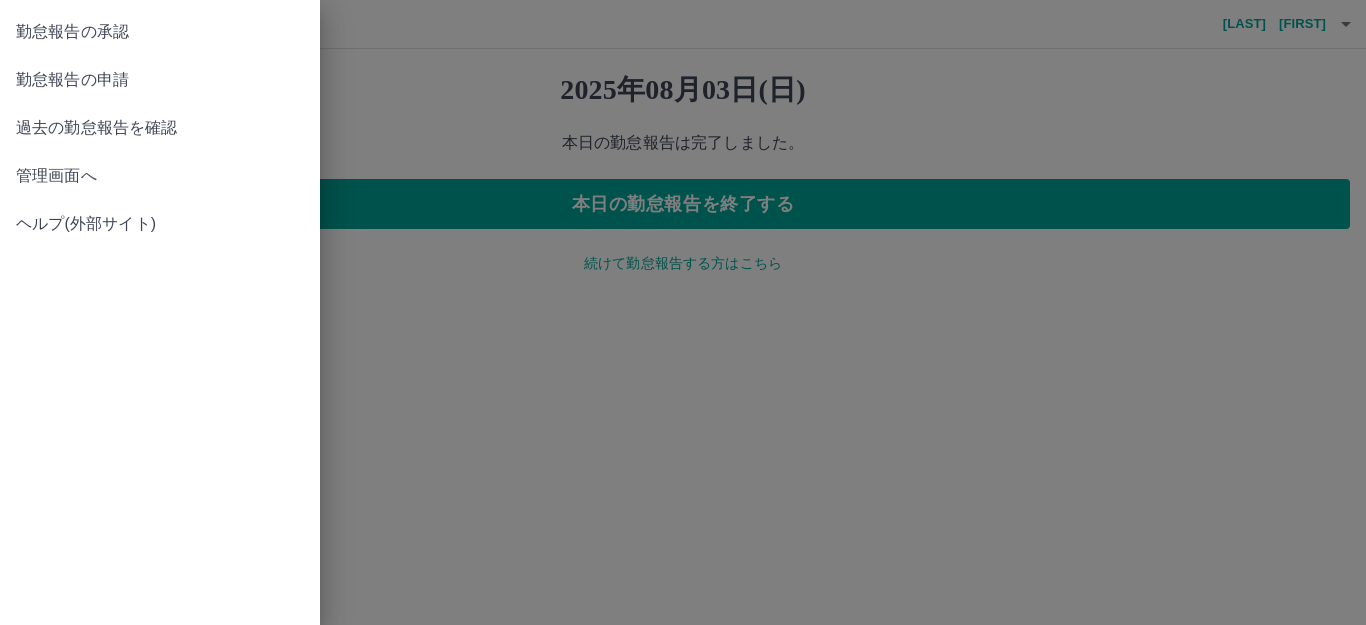 click on "管理画面へ" at bounding box center [160, 176] 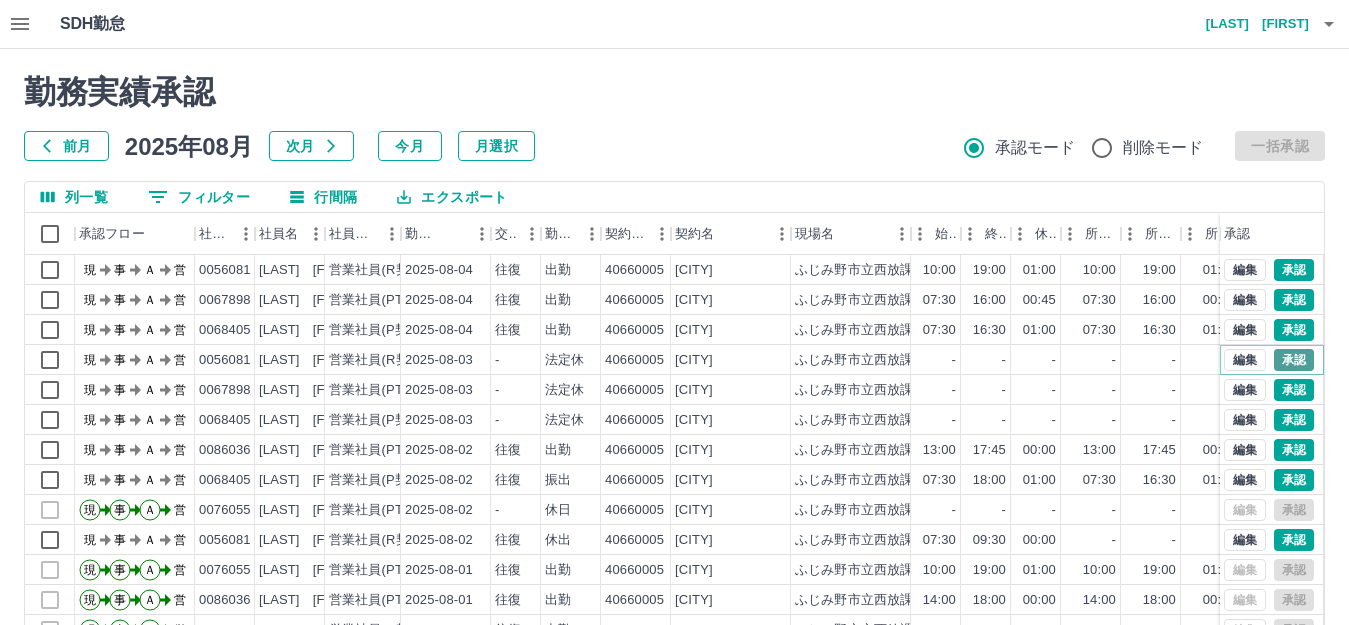click on "承認" at bounding box center (1294, 360) 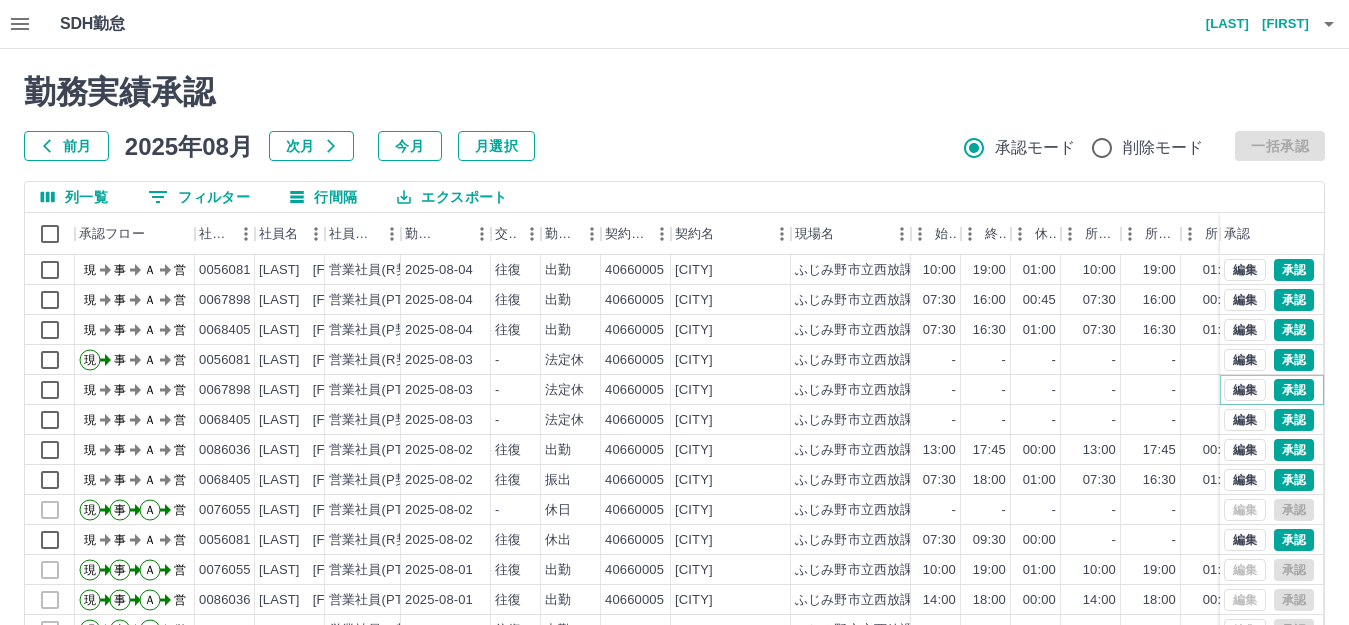 click on "承認" at bounding box center [1294, 390] 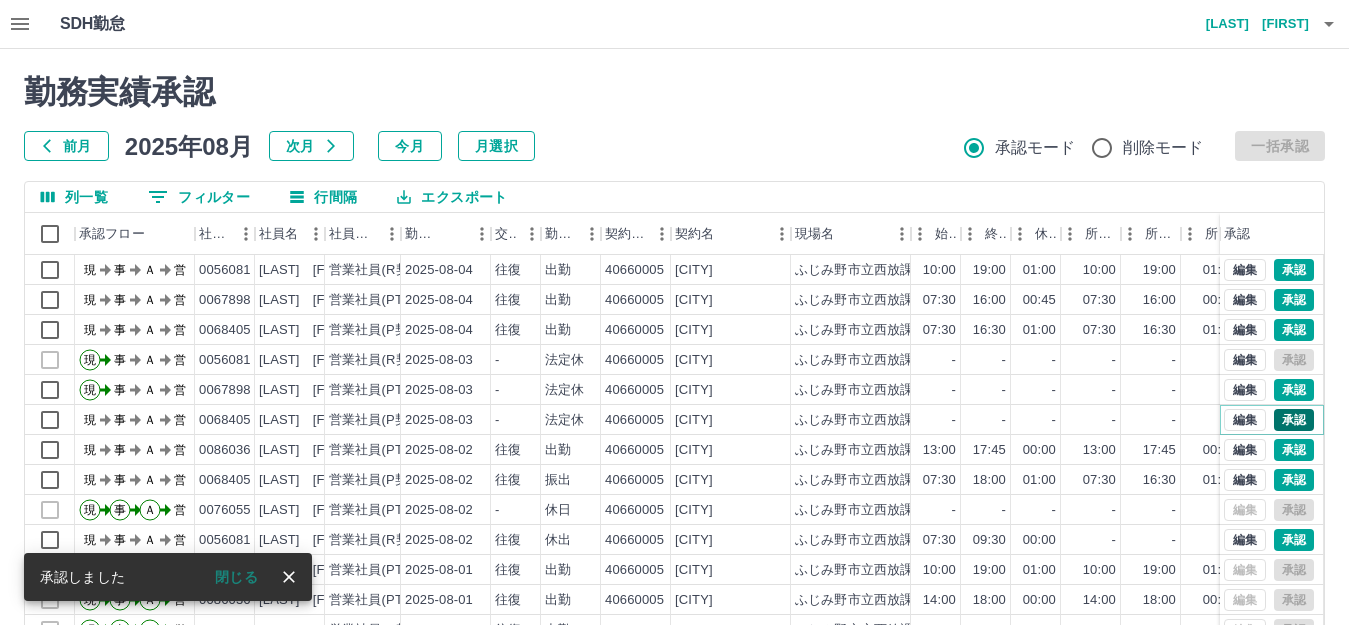click on "承認" at bounding box center [1294, 420] 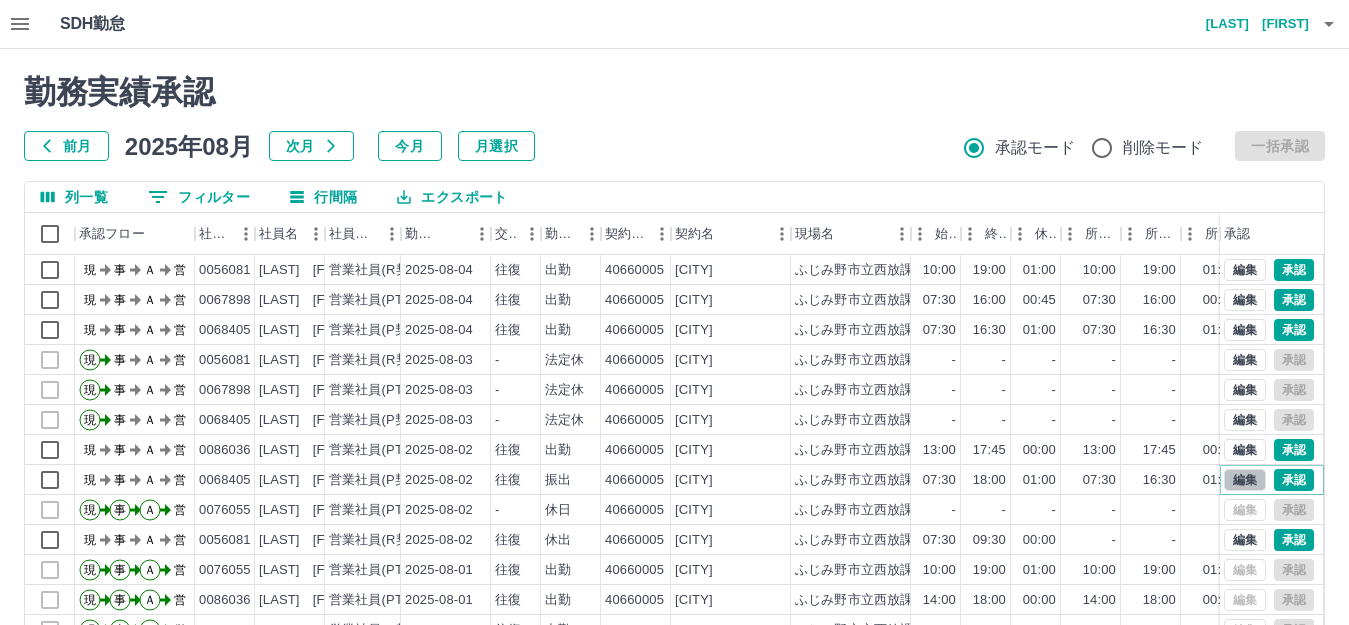 click on "編集" at bounding box center [1245, 480] 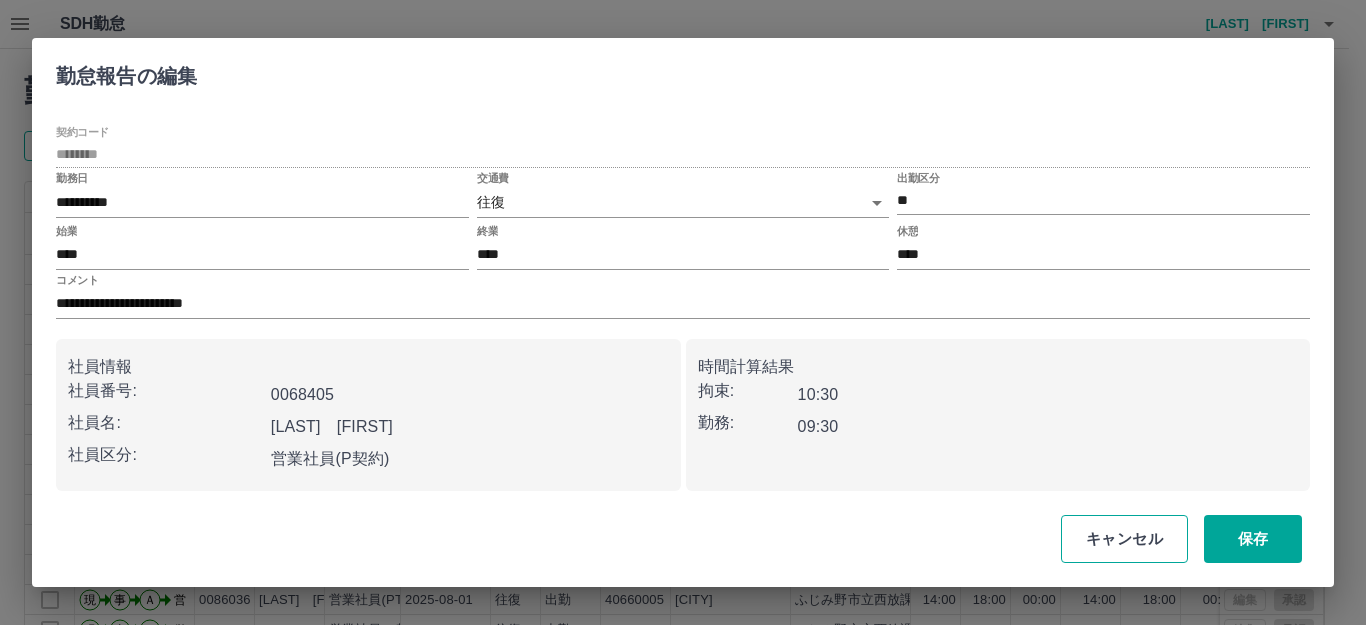 click on "キャンセル" at bounding box center (1124, 539) 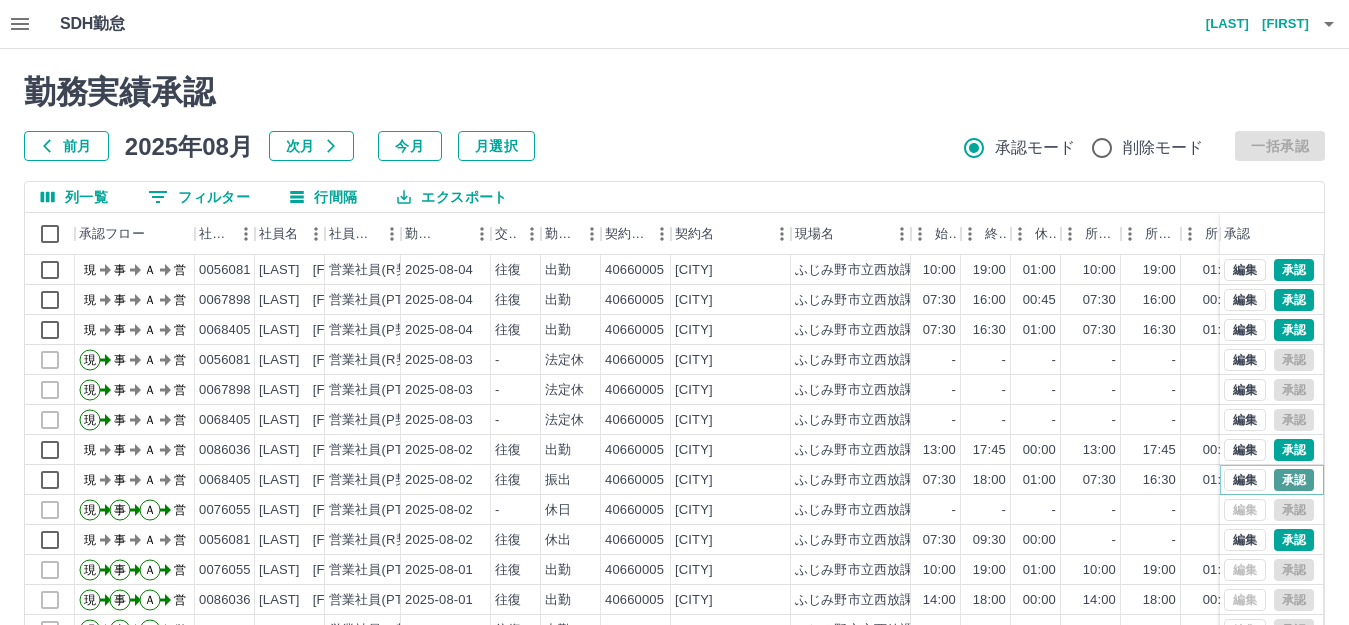 click on "承認" at bounding box center [1294, 480] 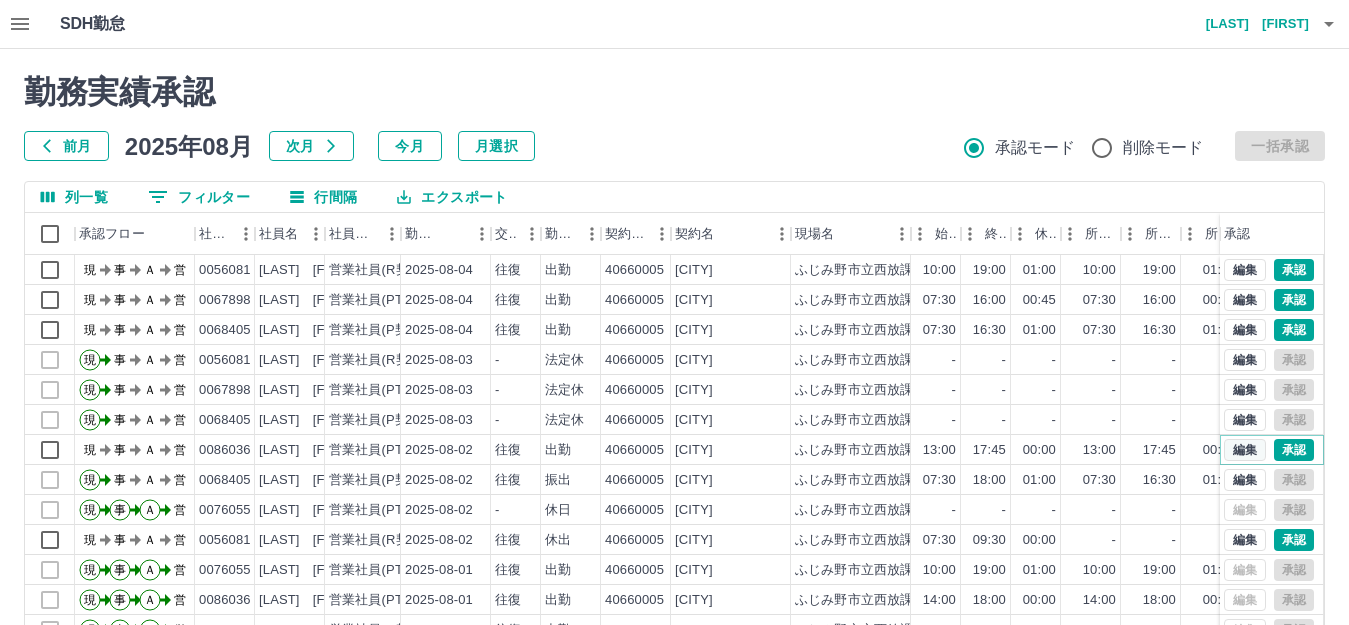 click on "編集" at bounding box center [1245, 450] 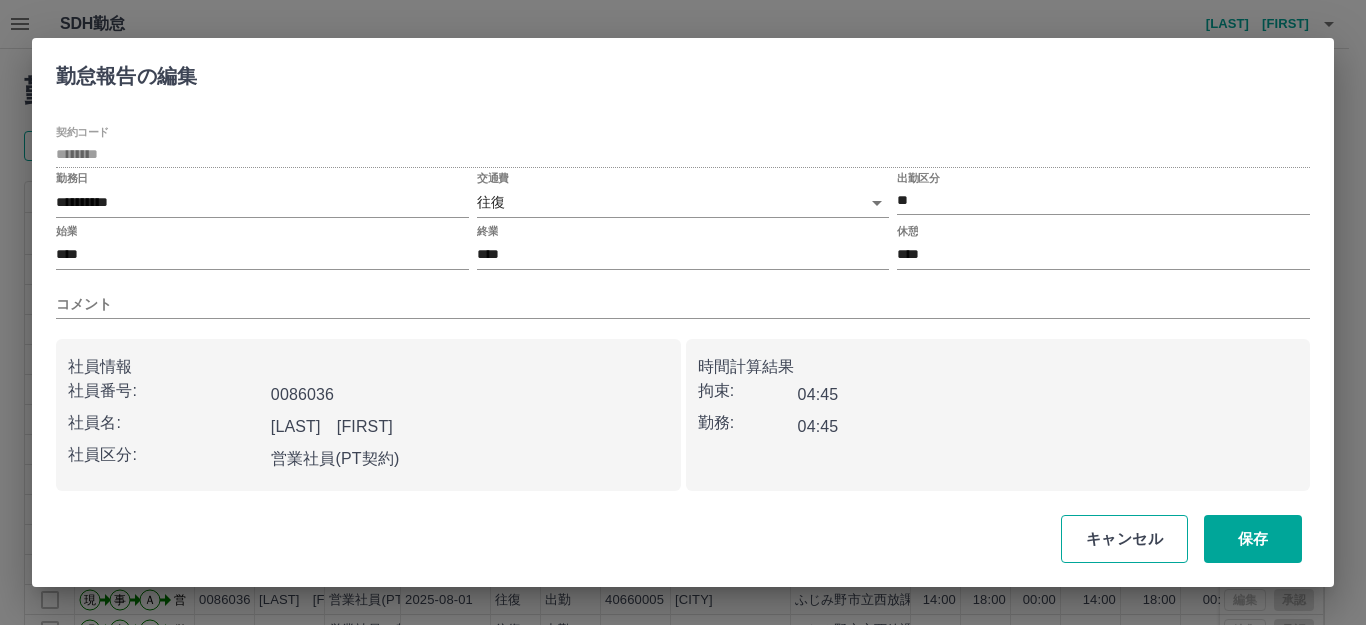 click on "キャンセル" at bounding box center (1124, 539) 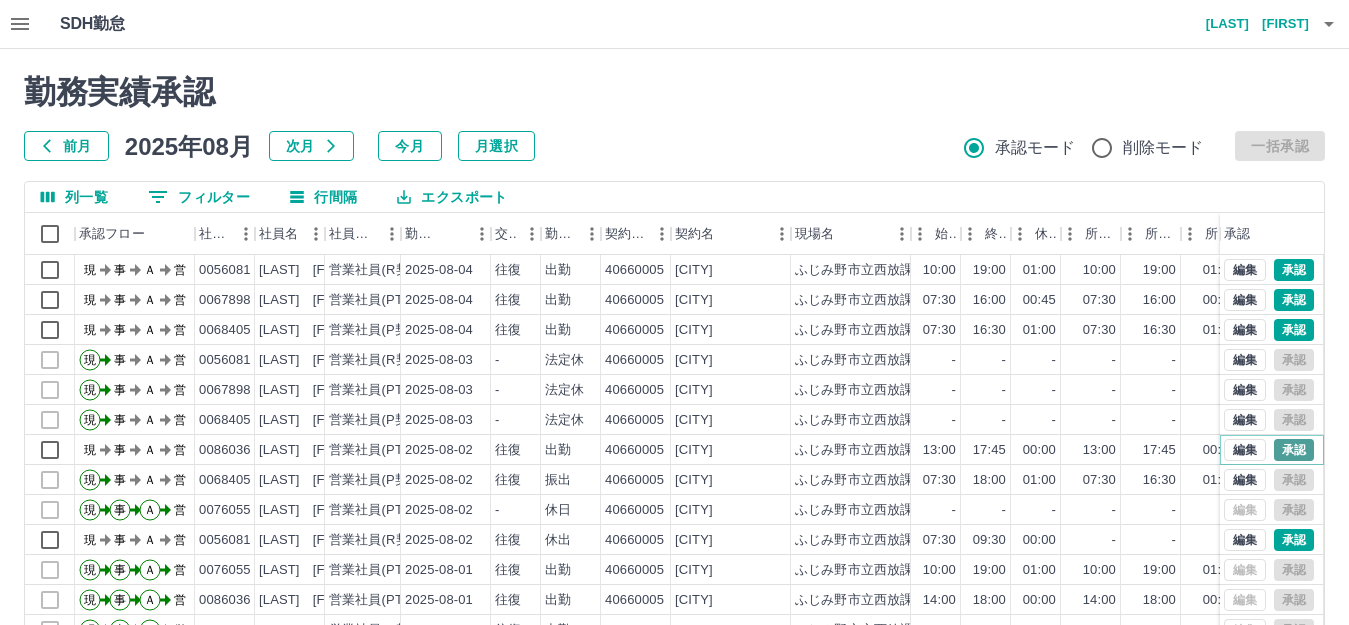 click on "承認" at bounding box center (1294, 450) 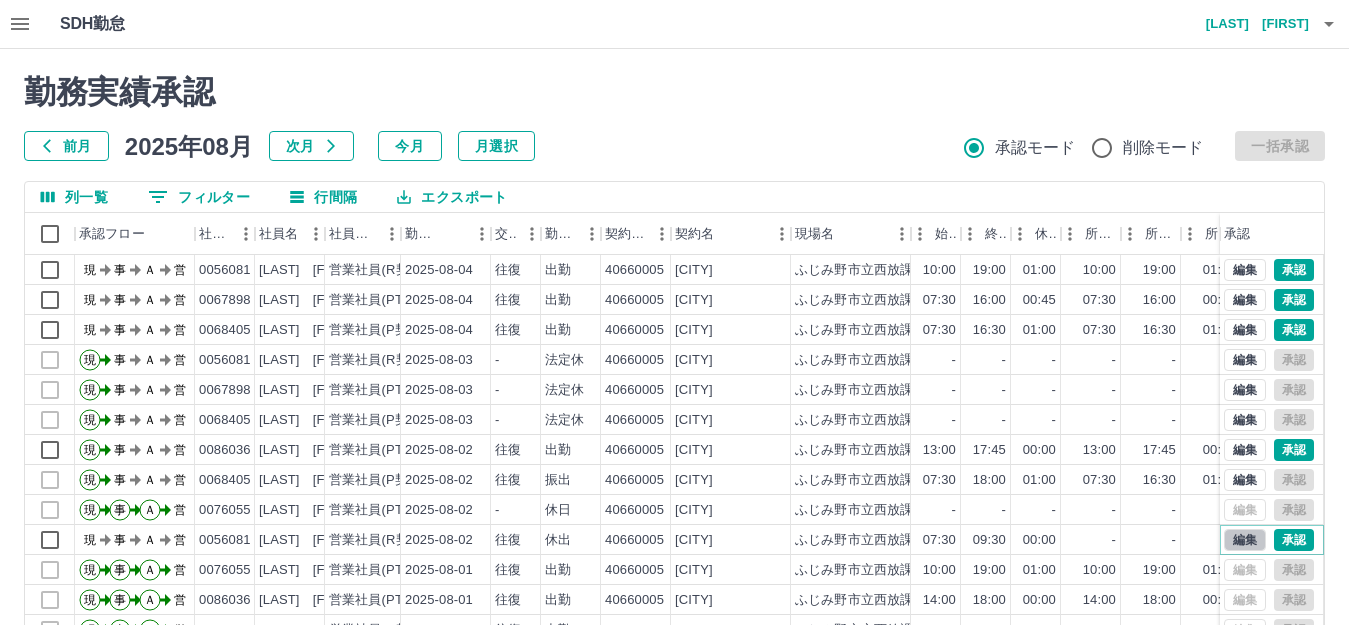 click on "編集" at bounding box center (1245, 540) 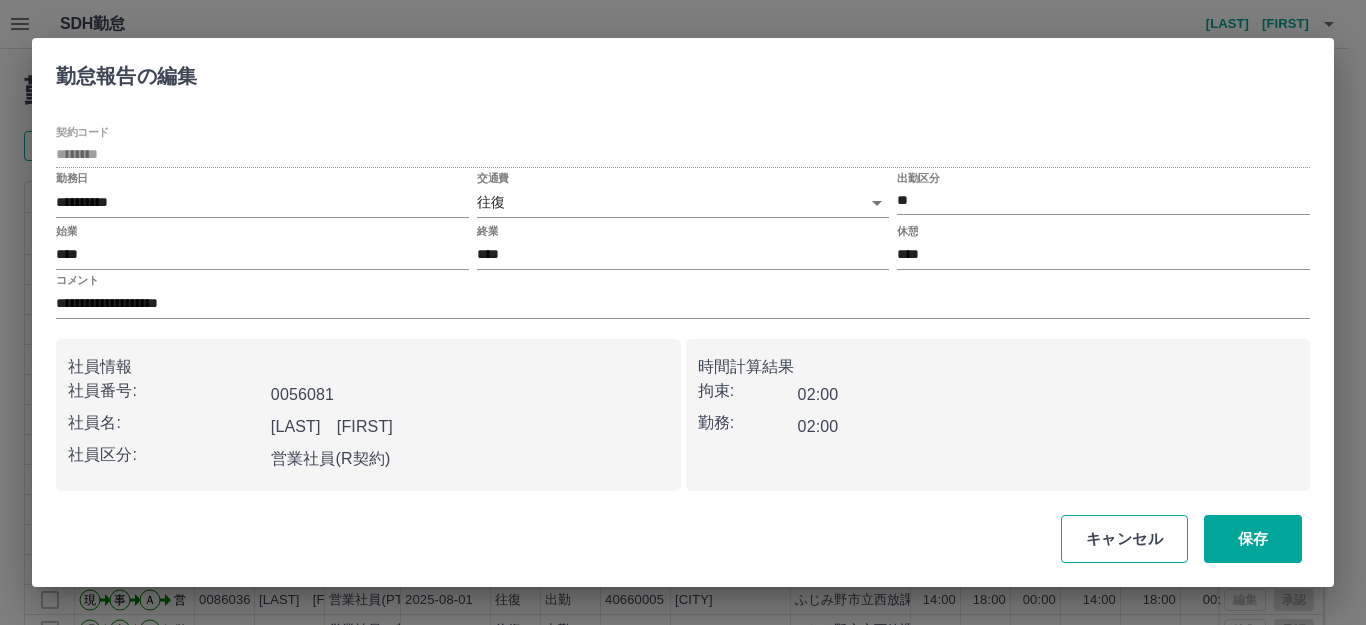 click on "キャンセル" at bounding box center (1124, 539) 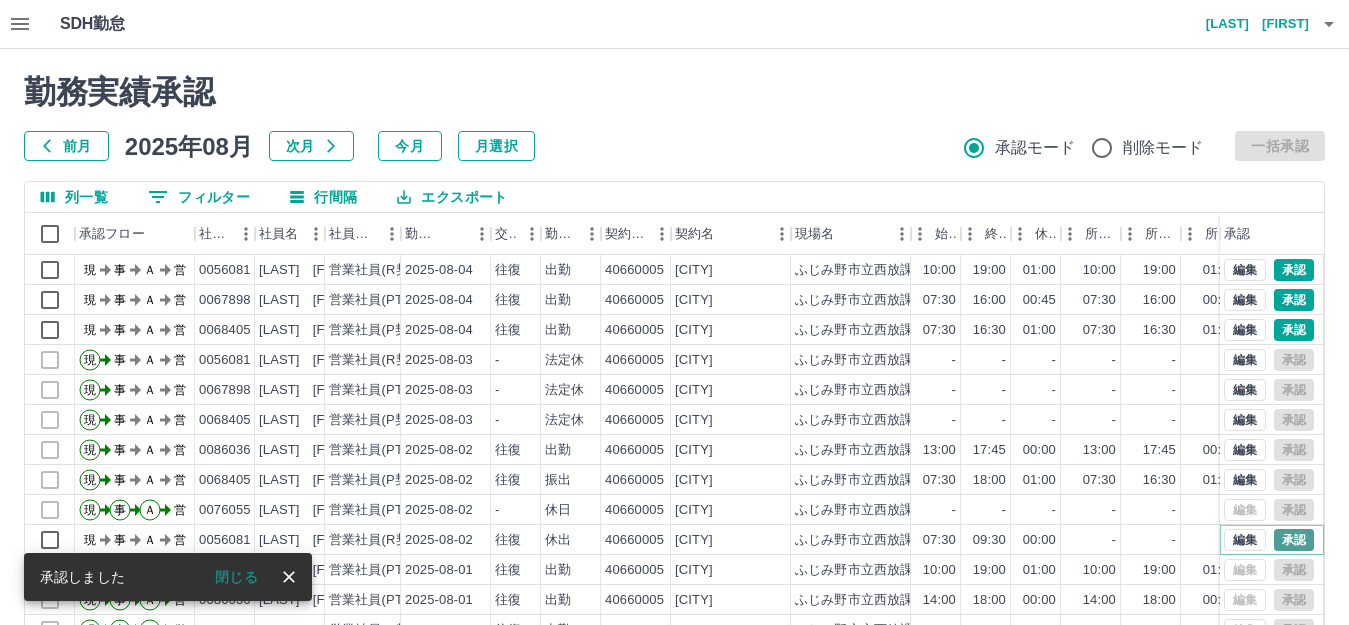 click on "承認" at bounding box center [1294, 540] 